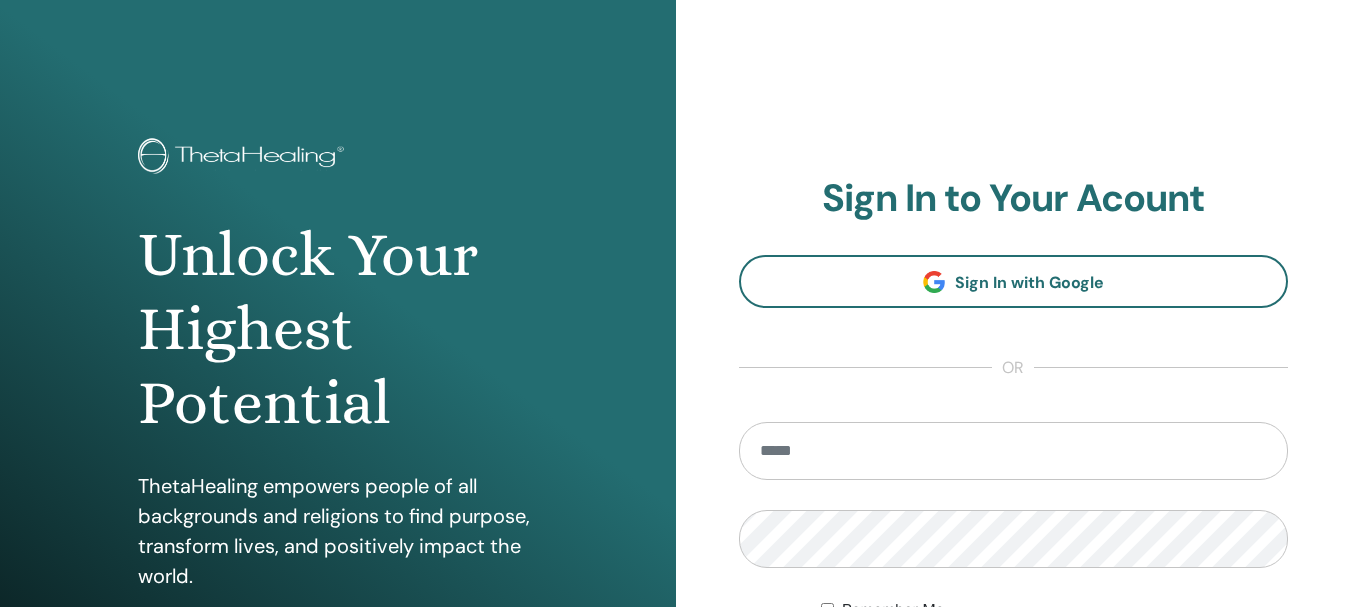 scroll, scrollTop: 0, scrollLeft: 0, axis: both 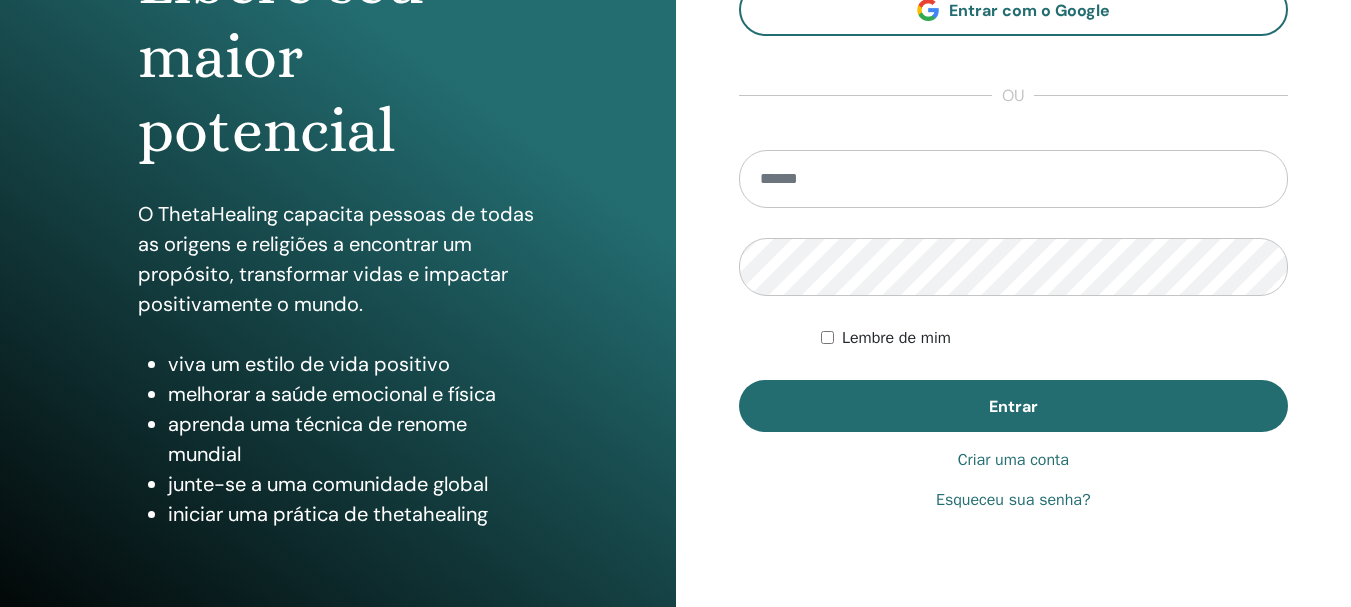 click on "Criar uma conta" at bounding box center [1013, 460] 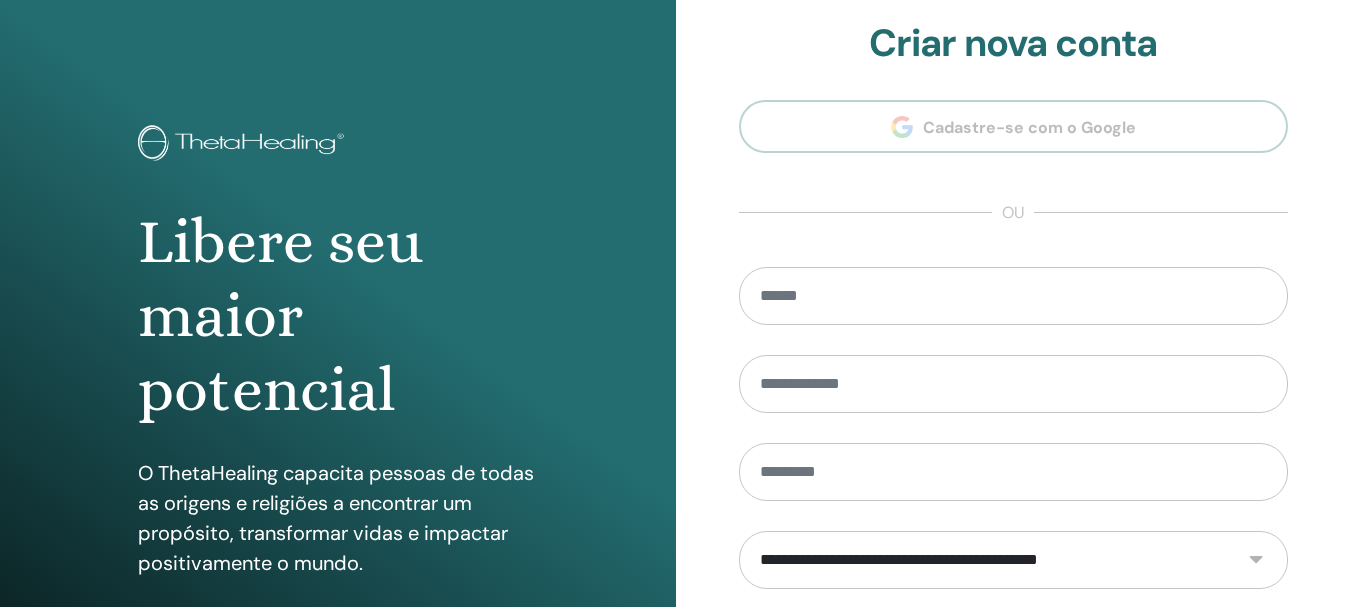 scroll, scrollTop: 0, scrollLeft: 0, axis: both 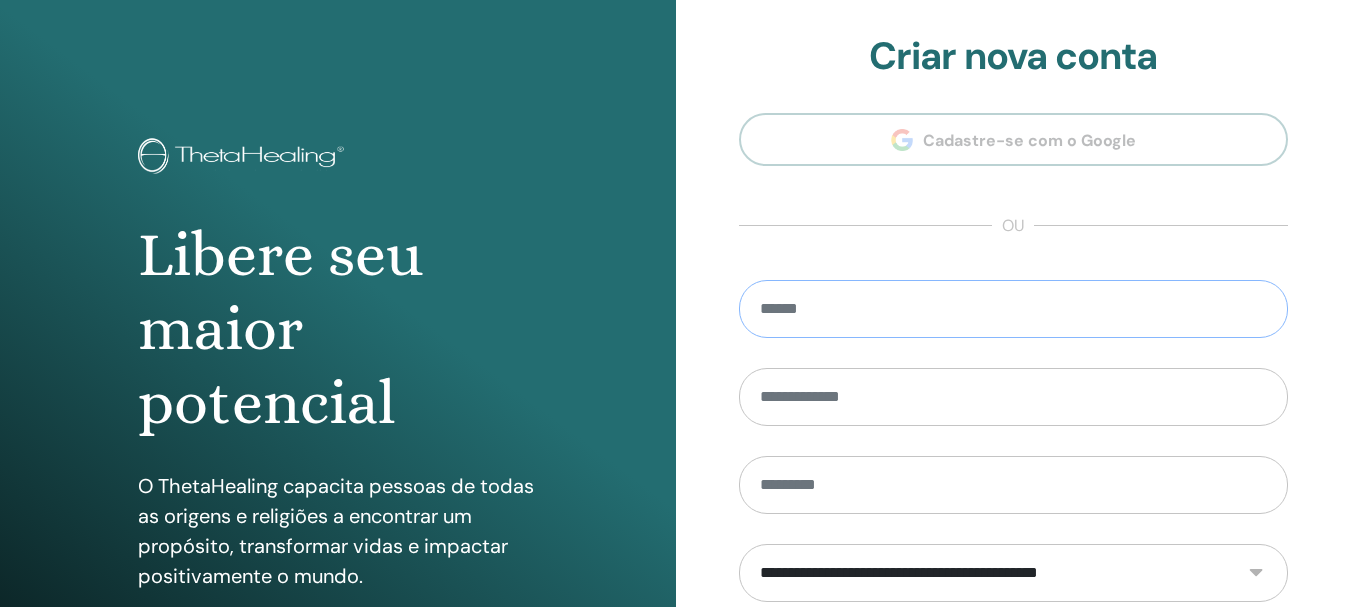 click at bounding box center (1014, 309) 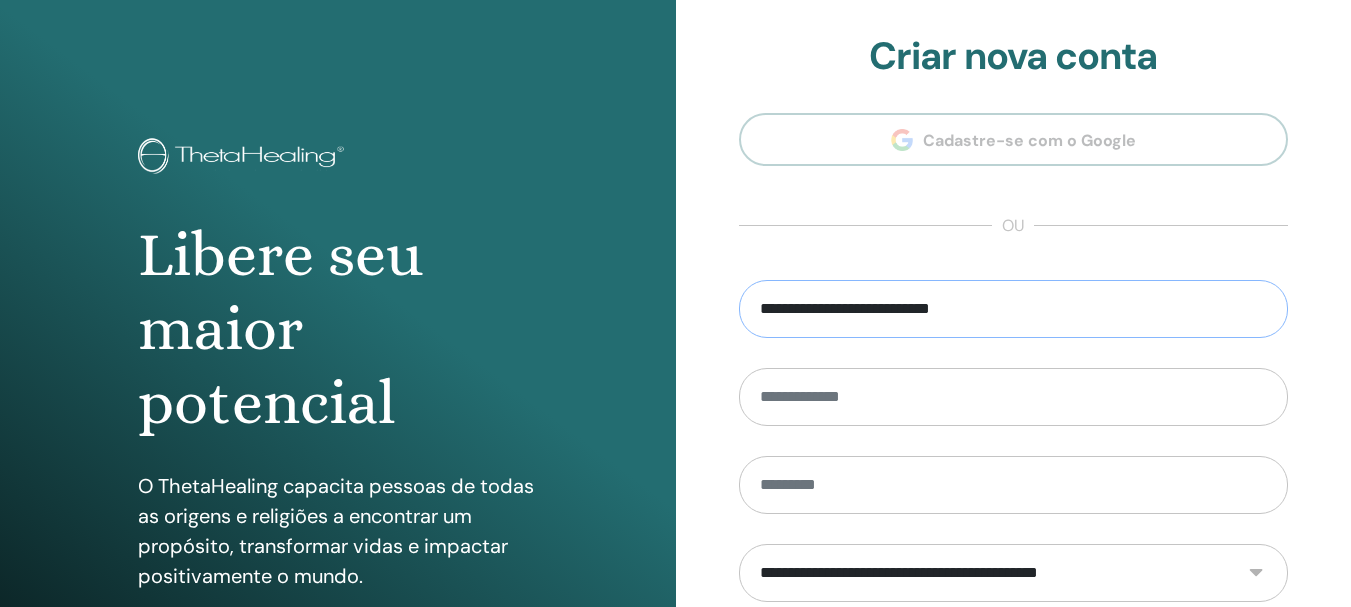 type on "**********" 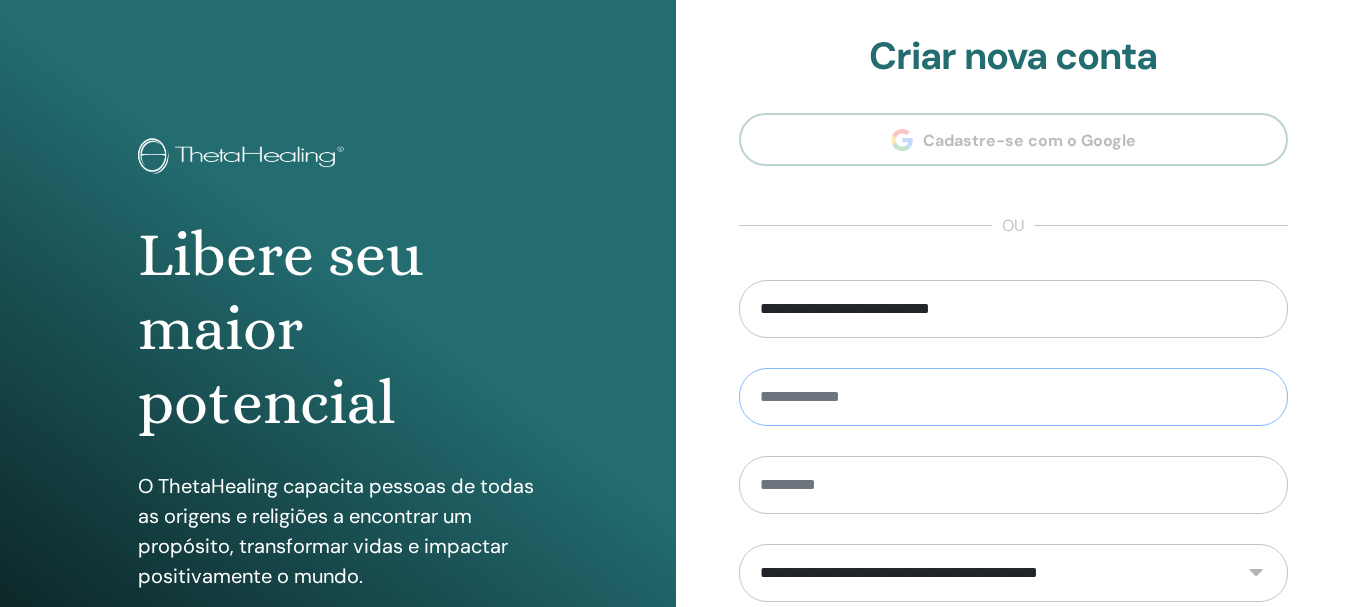 click at bounding box center [1014, 397] 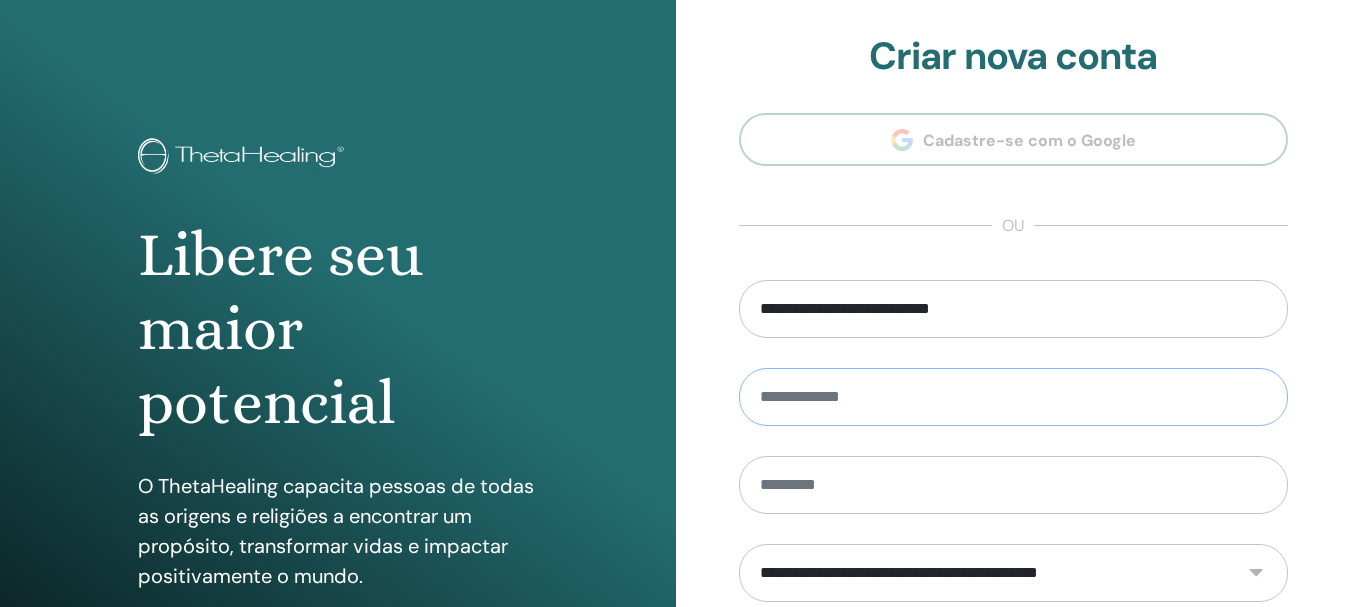 type on "*********" 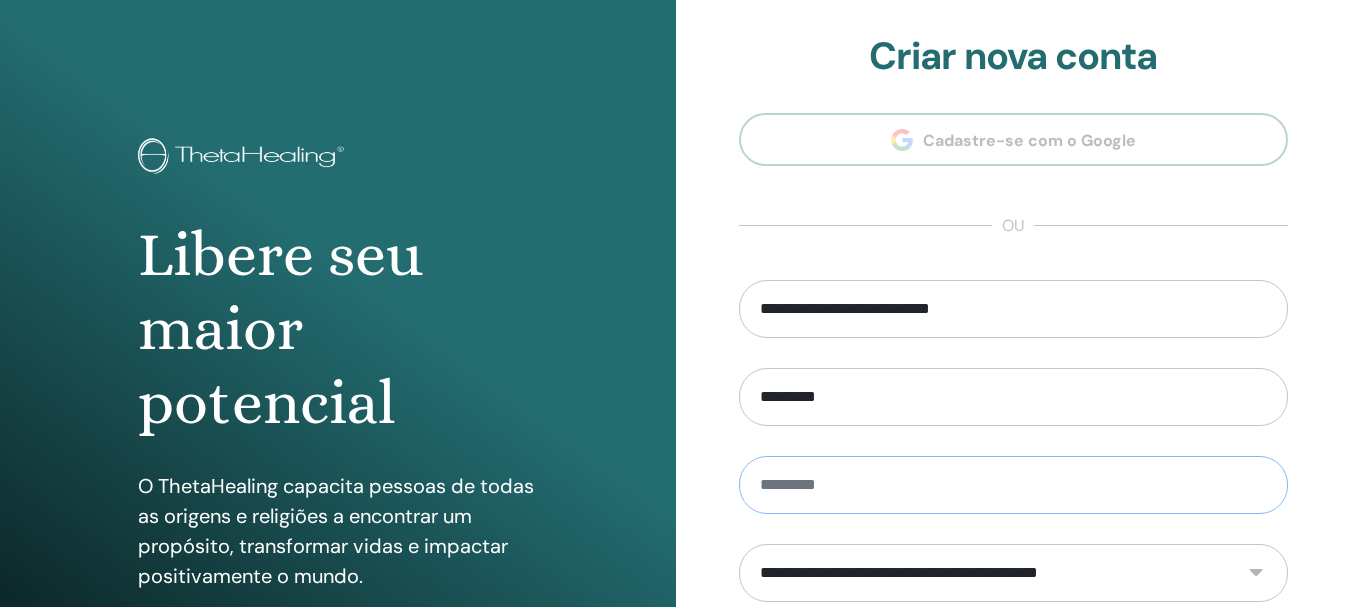type on "**********" 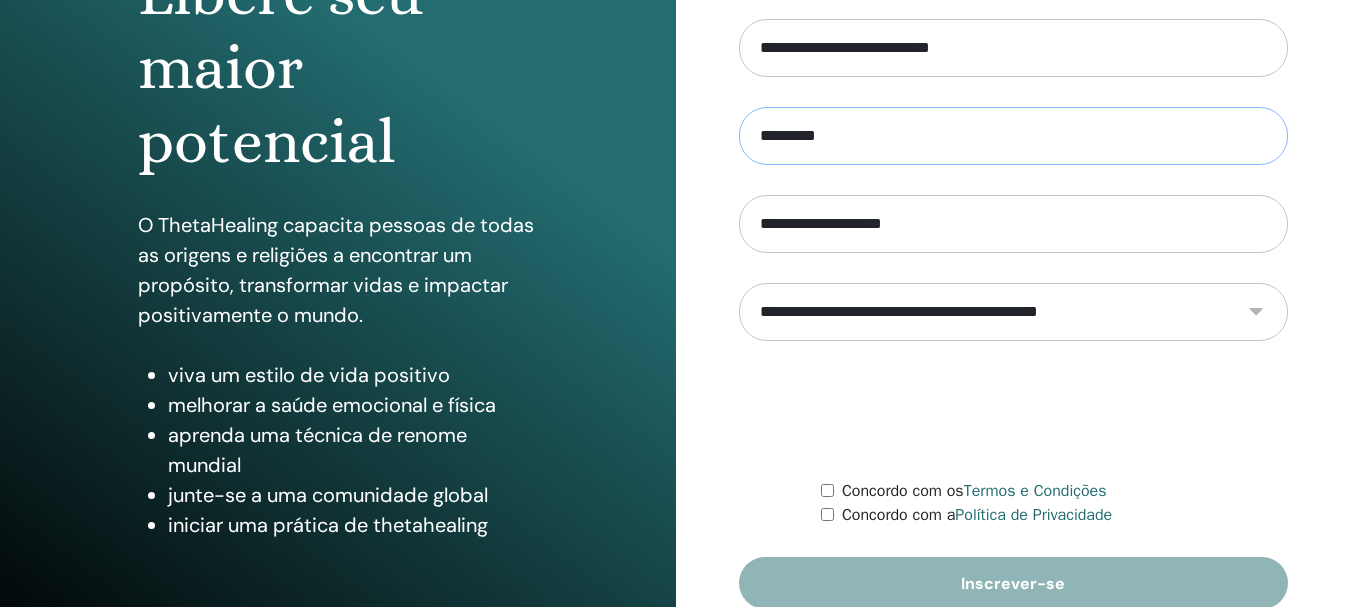 scroll, scrollTop: 267, scrollLeft: 0, axis: vertical 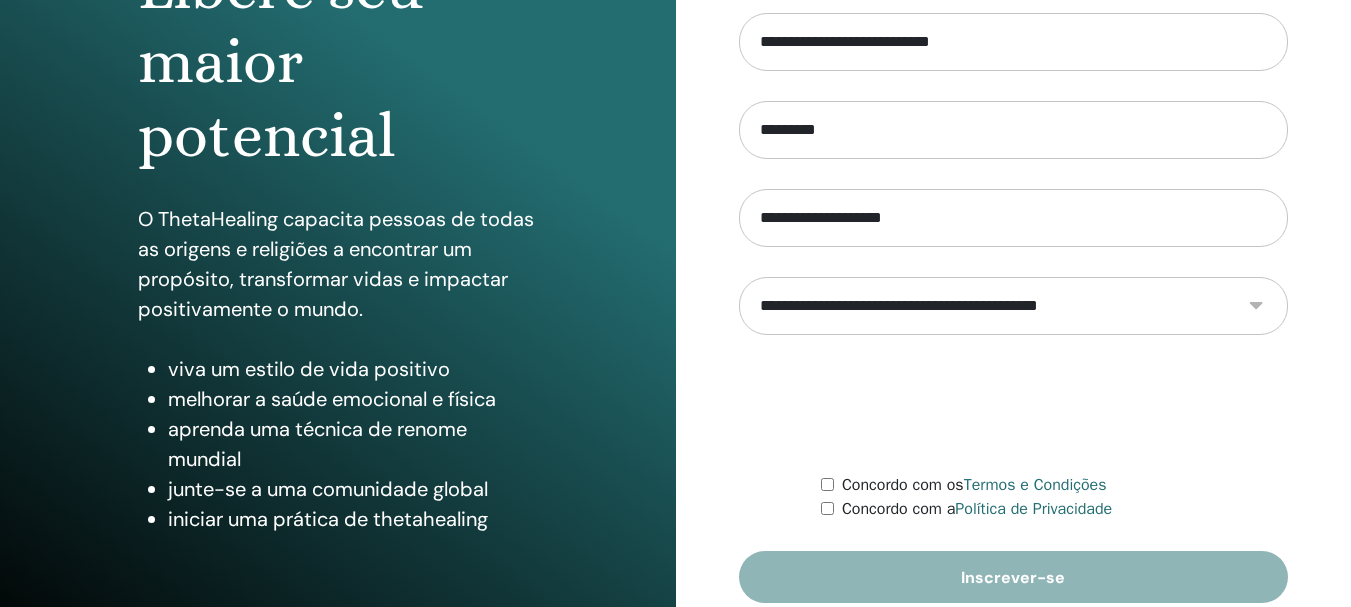 click on "**********" at bounding box center (1014, 306) 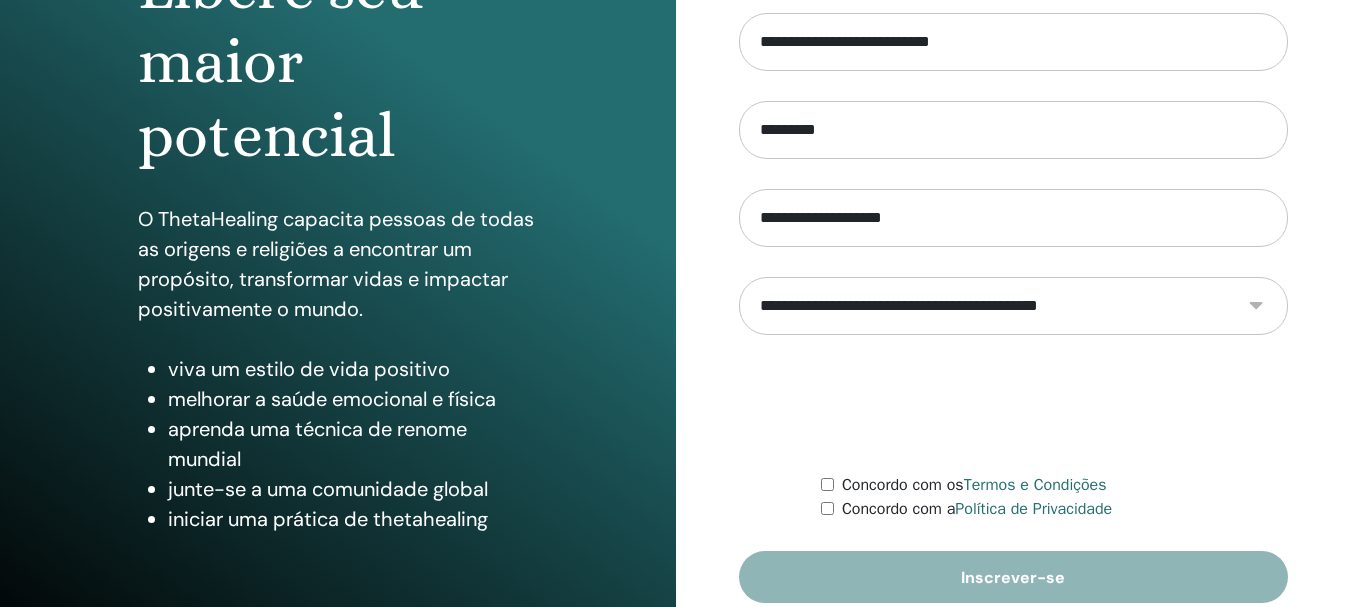 select on "***" 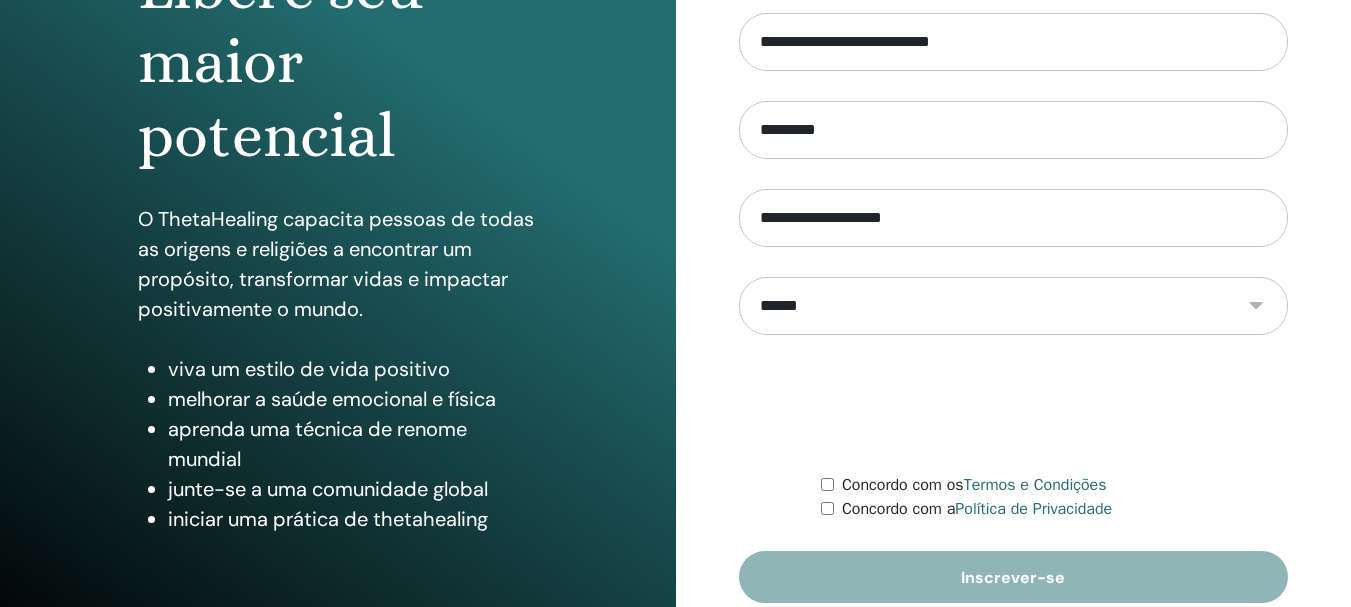 click on "**********" at bounding box center [1014, 306] 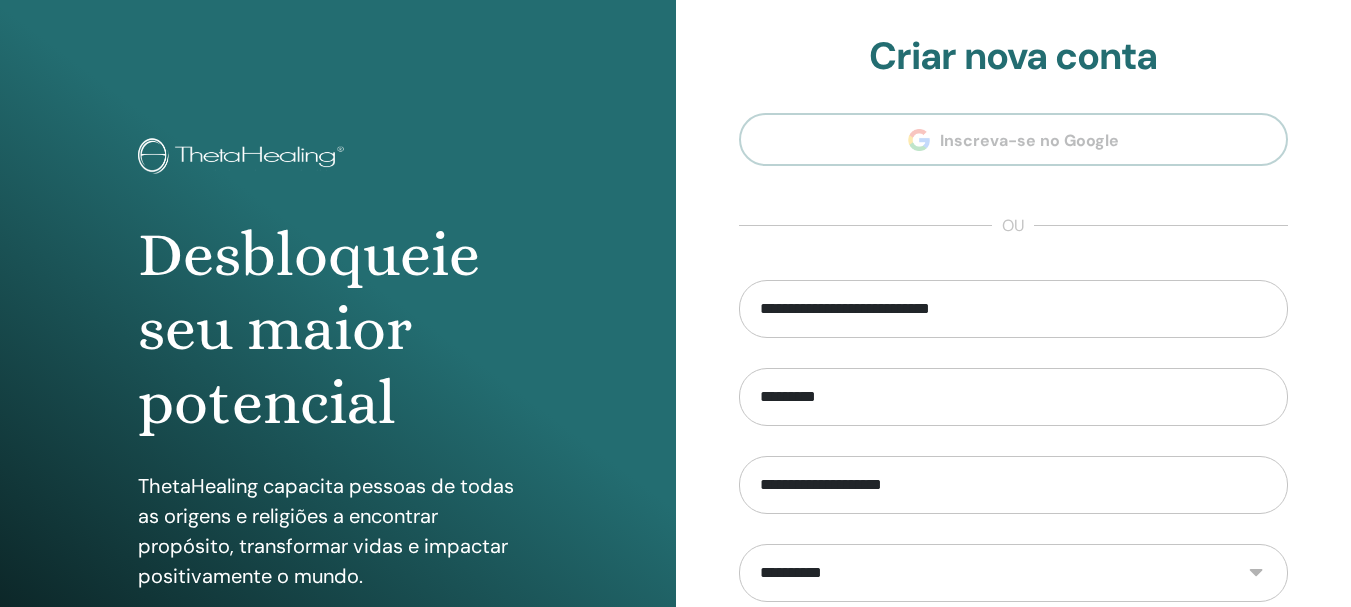scroll, scrollTop: 0, scrollLeft: 0, axis: both 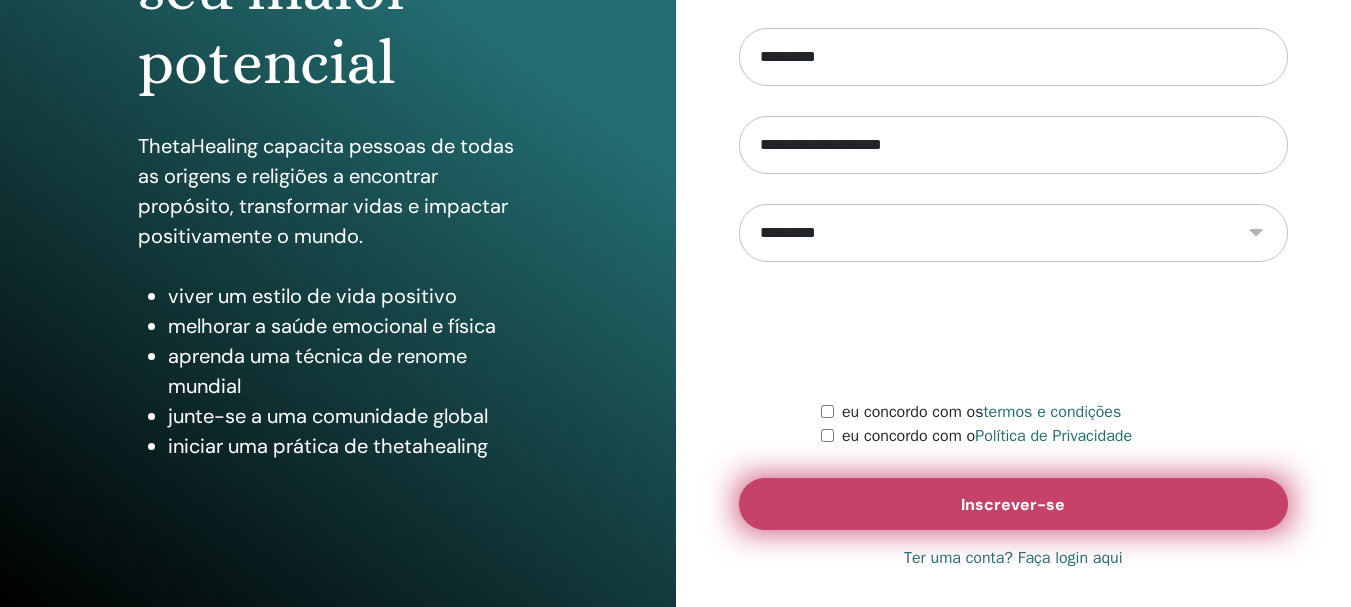 click on "Inscrever-se" at bounding box center [1013, 504] 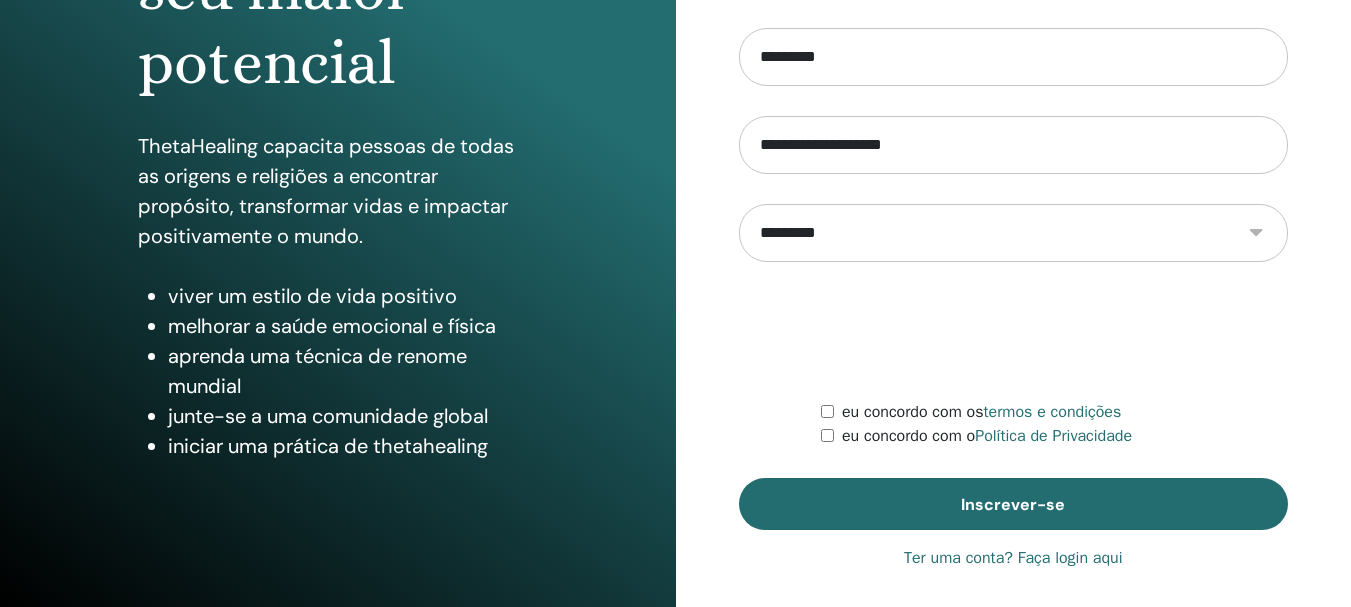 scroll, scrollTop: 4, scrollLeft: 0, axis: vertical 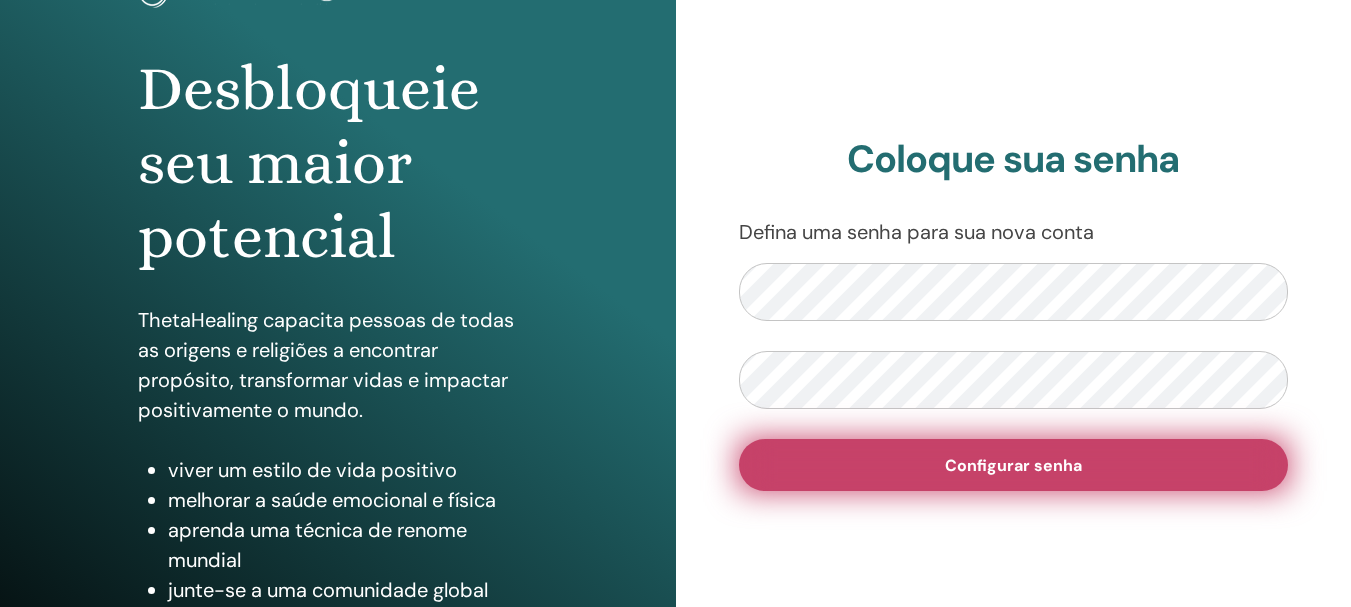 click on "Configurar senha" at bounding box center (1013, 465) 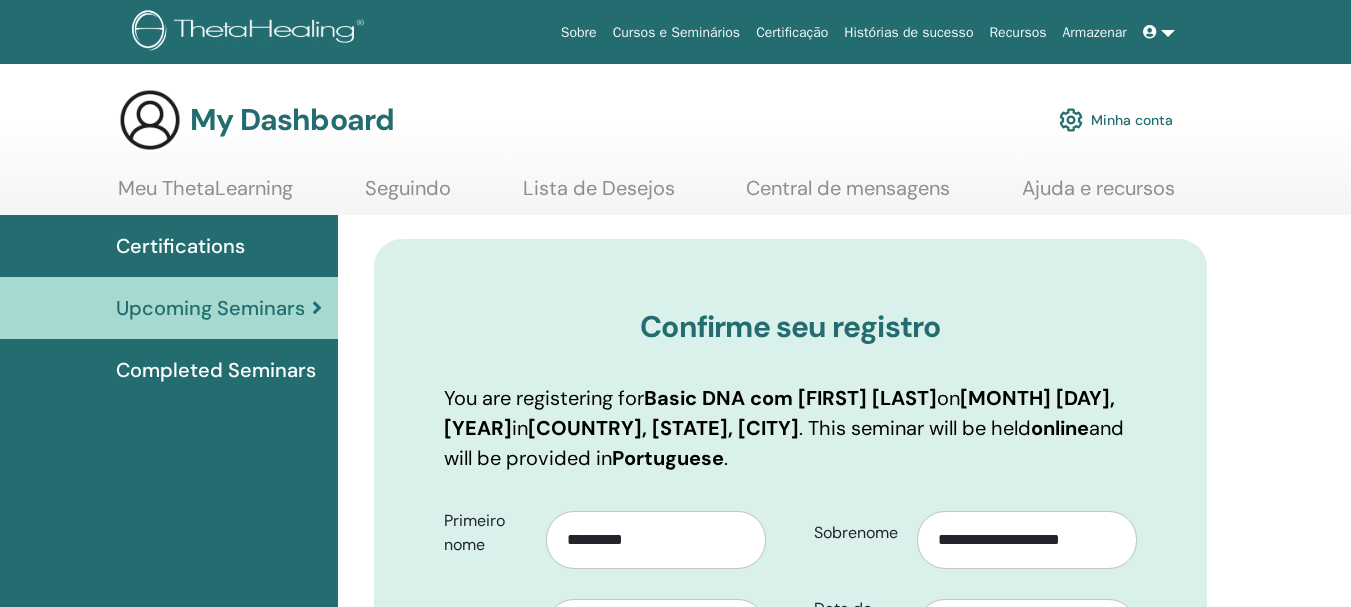 scroll, scrollTop: 0, scrollLeft: 0, axis: both 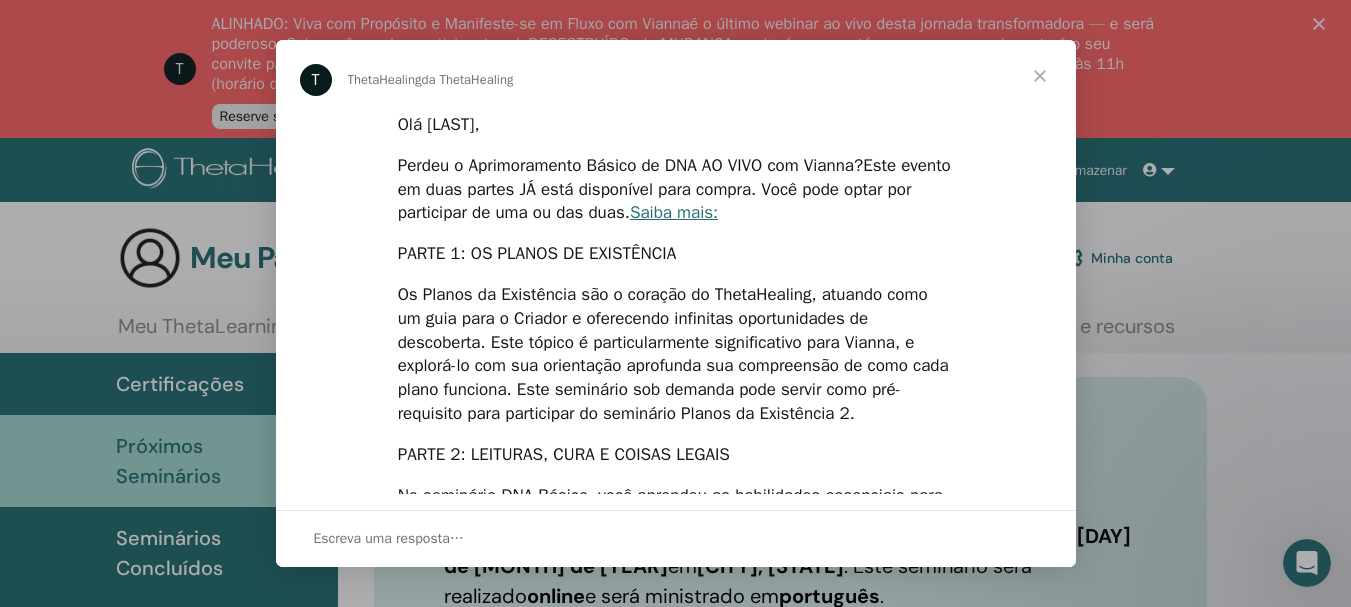 click on "Olá Cleidiana, Perdeu o Aprimoramento Básico de DNA AO VIVO com Vianna?  Este evento em duas partes JÁ está disponível para compra. Você pode optar por participar de uma ou das duas.  Saiba mais: PARTE 1: OS PLANOS DE EXISTÊNCIA Os Planos da Existência são o coração do ThetaHealing, atuando como um guia para o Criador e oferecendo infinitas oportunidades de descoberta. Este tópico é particularmente significativo para Vianna, e explorá-lo com sua orientação aprofunda sua compreensão de como cada plano funciona. Este seminário sob demanda pode servir como pré-requisito para participar do seminário Planos da Existência 2. PARTE 2: LEITURAS, CURA E COISAS LEGAIS No seminário DNA Básico, você aprendeu as habilidades essenciais para leituras e curas. Neste evento, Vianna compartilhará dicas e truques valiosos para aprimorar ainda mais suas habilidades nessas áreas. ACESSE AGORA" at bounding box center [676, 595] 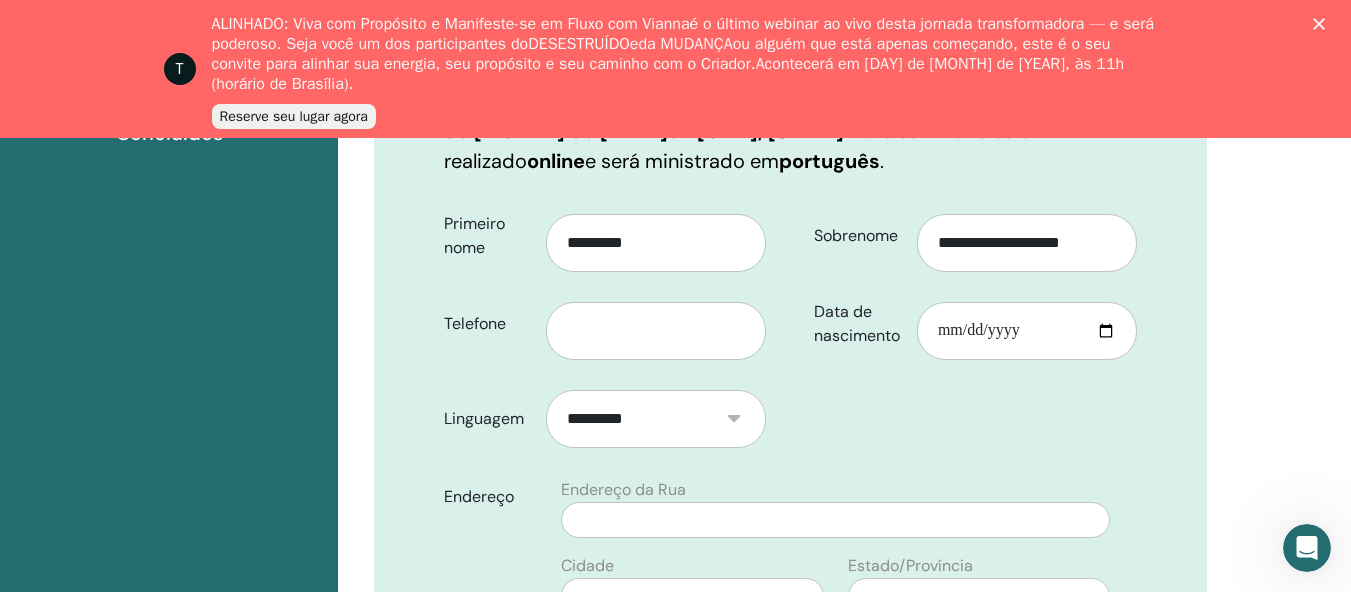 scroll, scrollTop: 551, scrollLeft: 0, axis: vertical 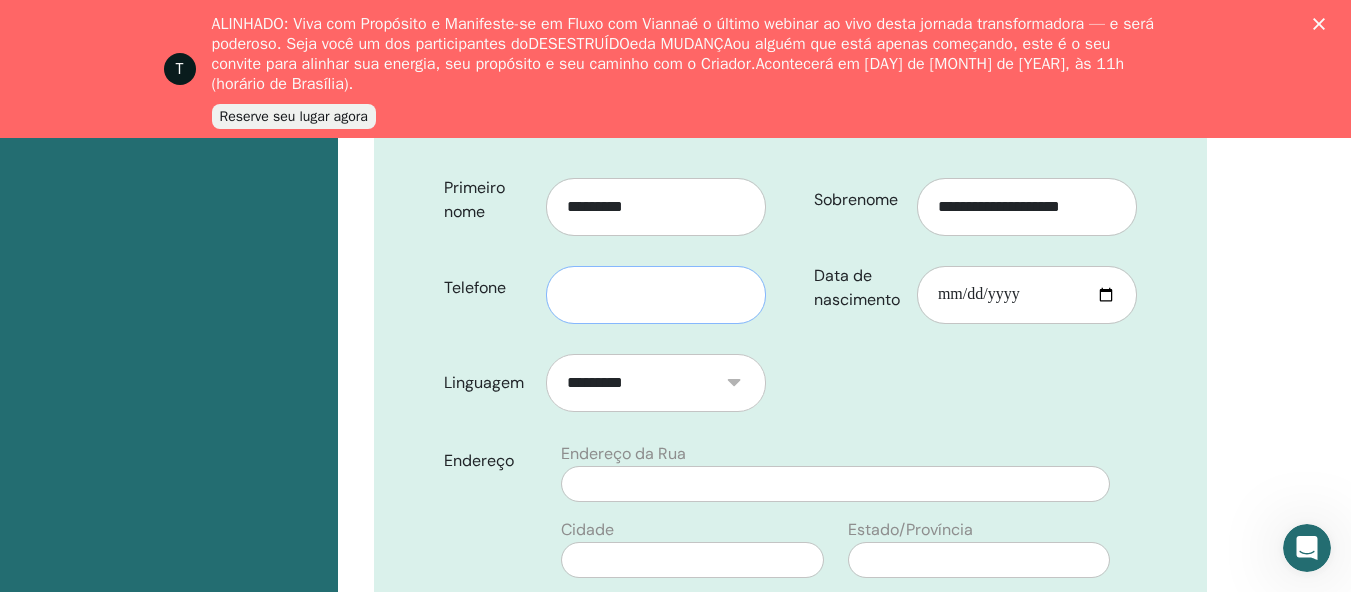 click at bounding box center (656, 295) 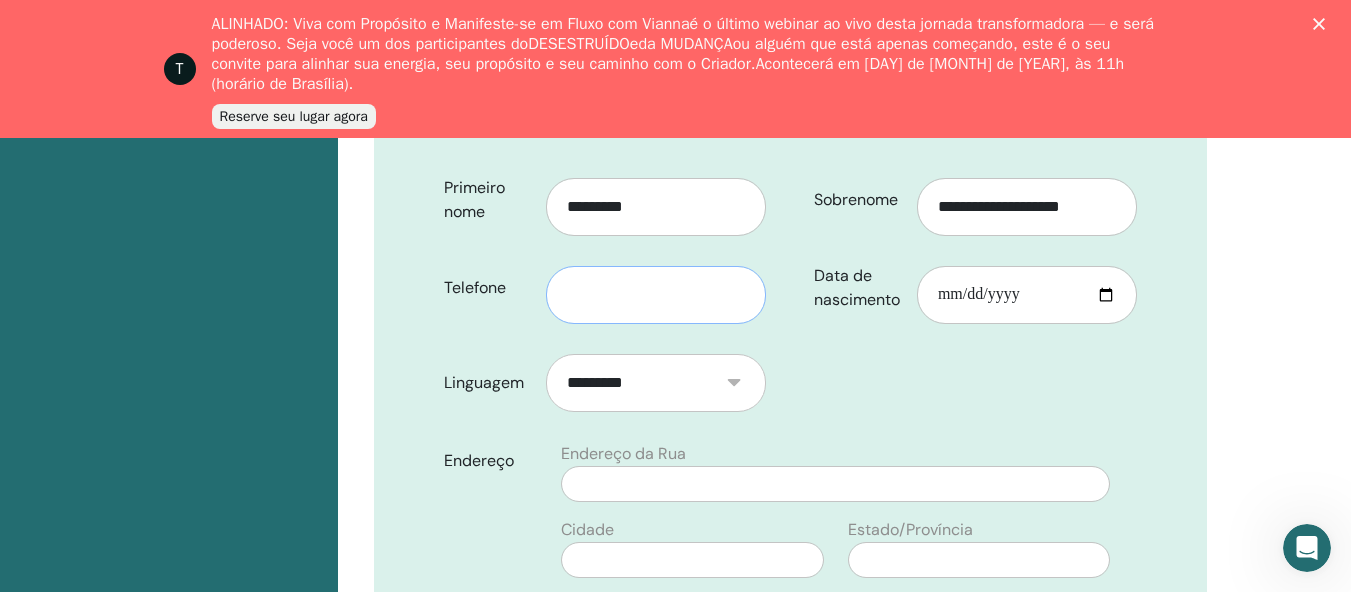 type on "**********" 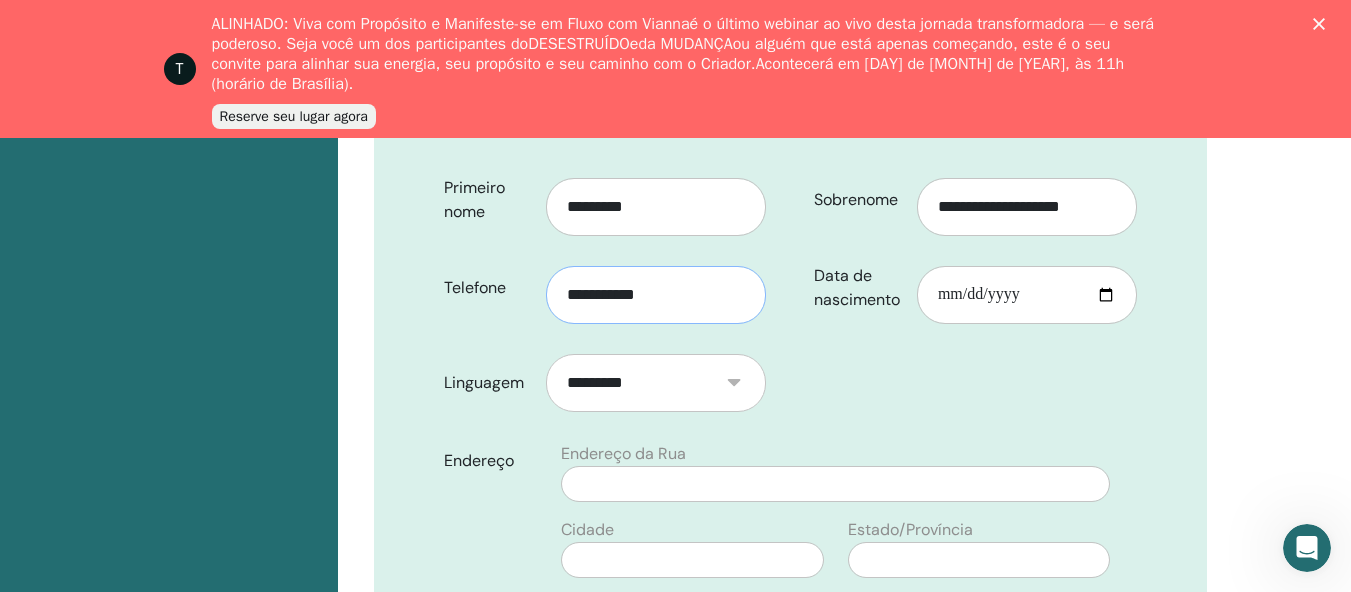 type on "**********" 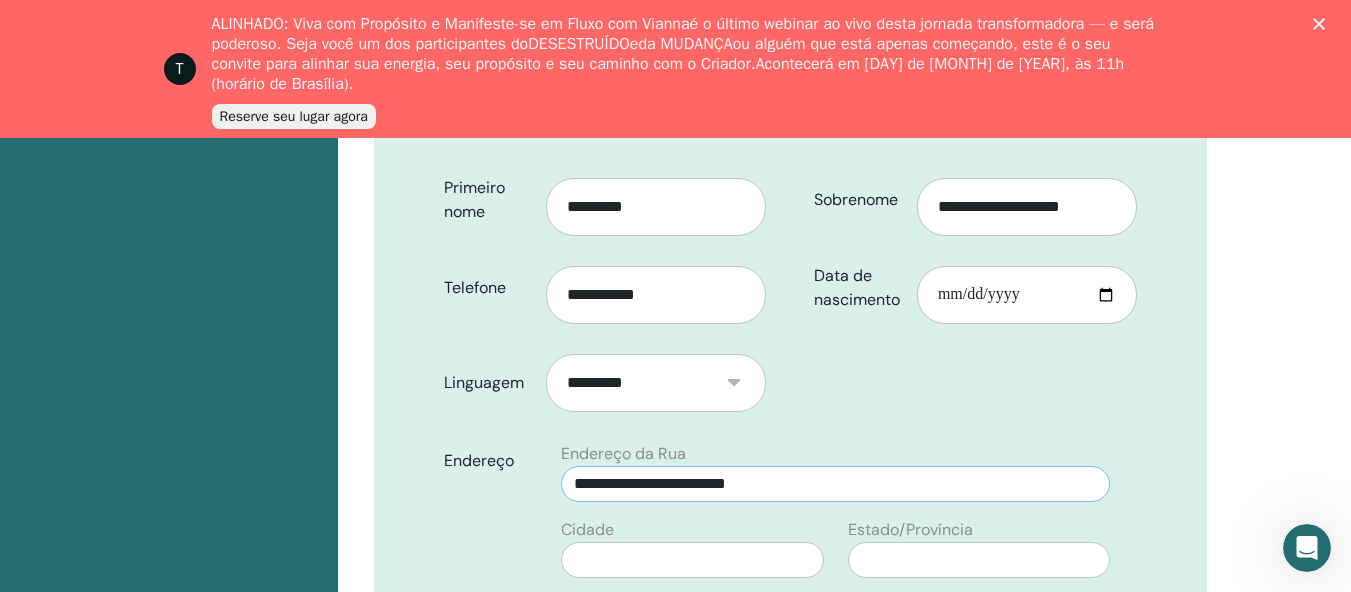 type on "*****" 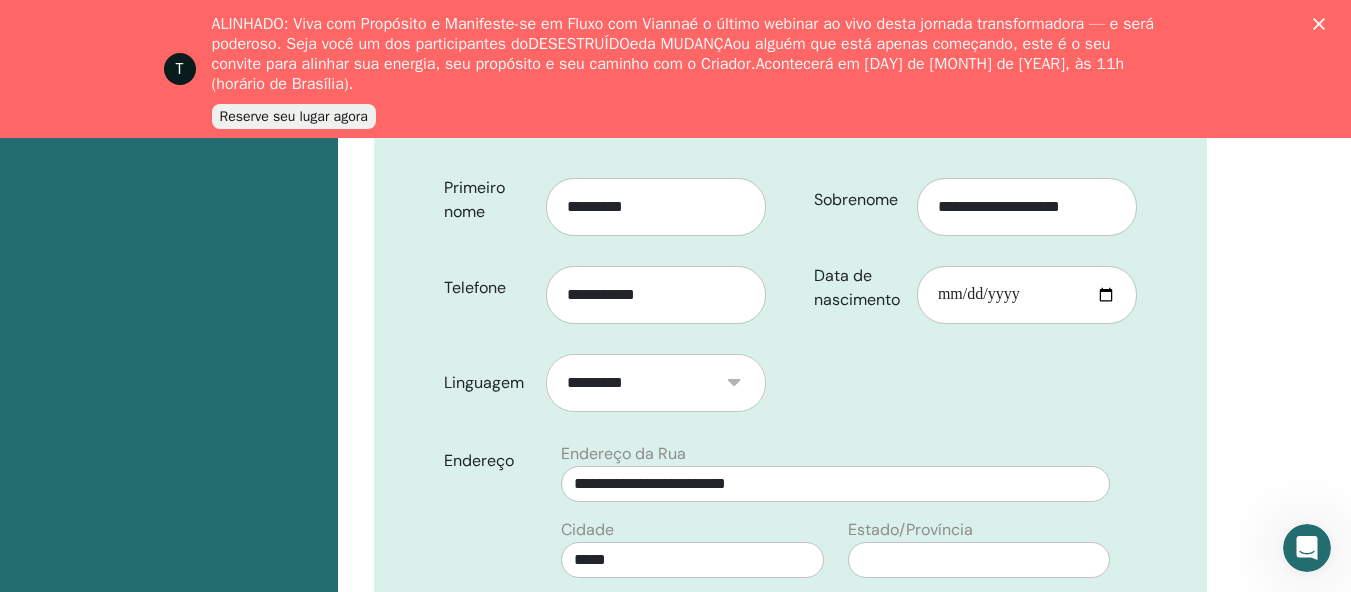 type on "********" 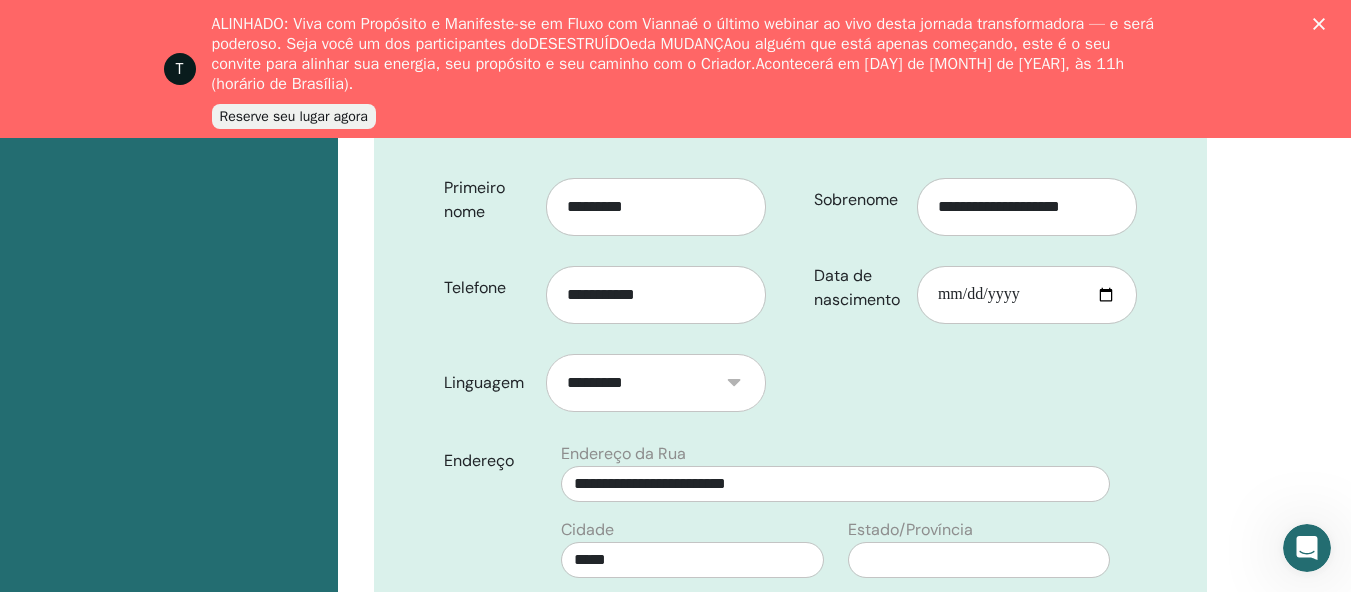 type on "**" 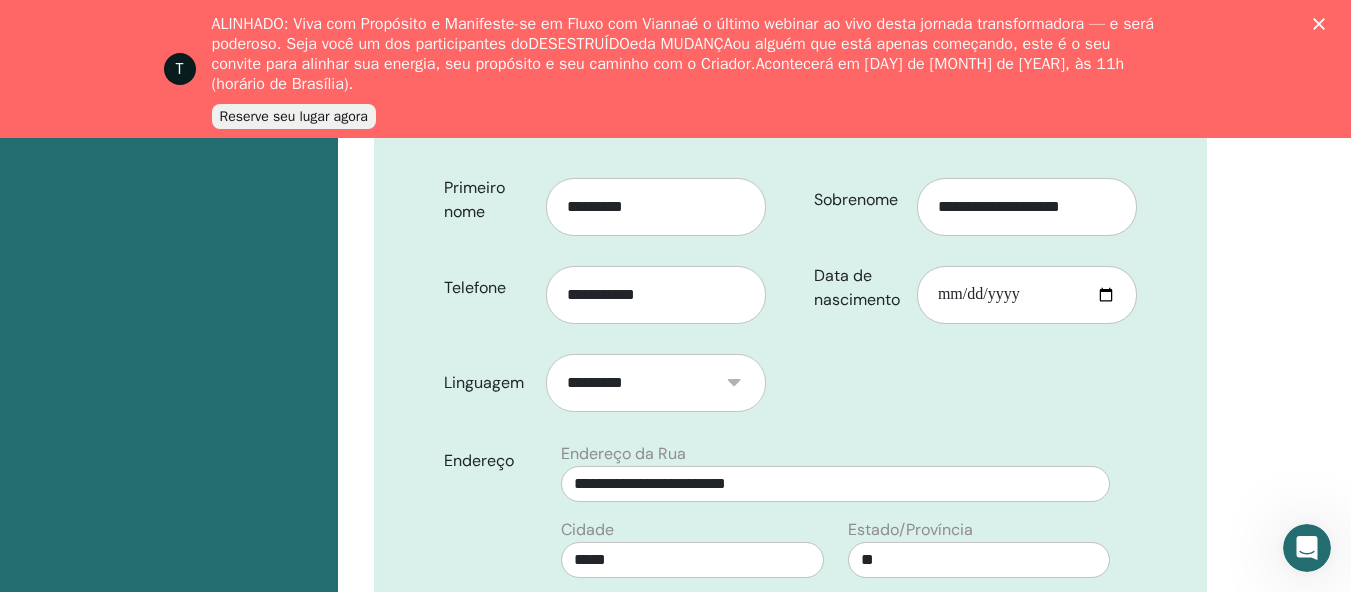 select on "**" 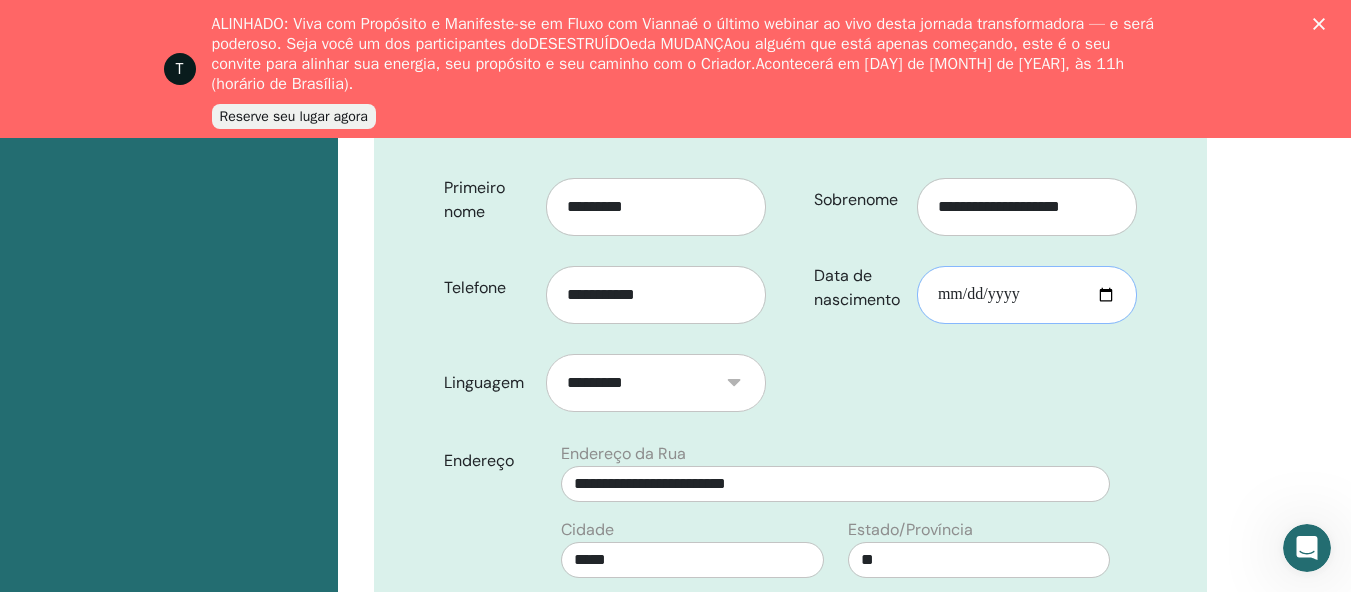 click on "Data de nascimento" at bounding box center [1027, 295] 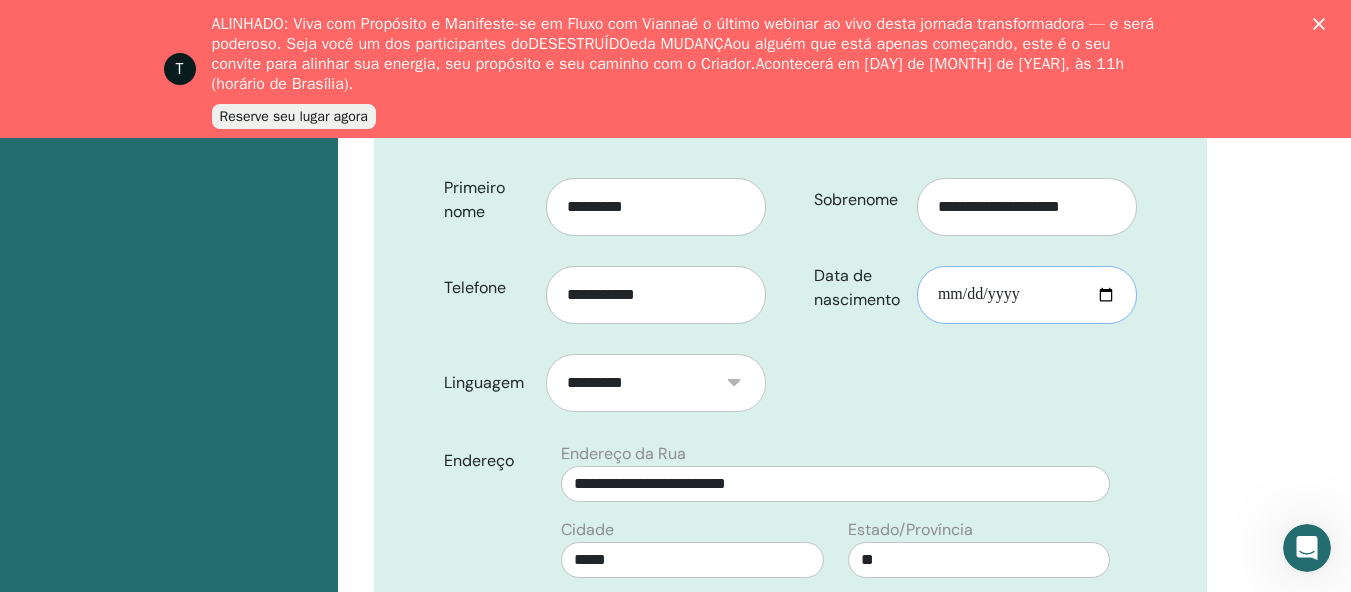 type on "**********" 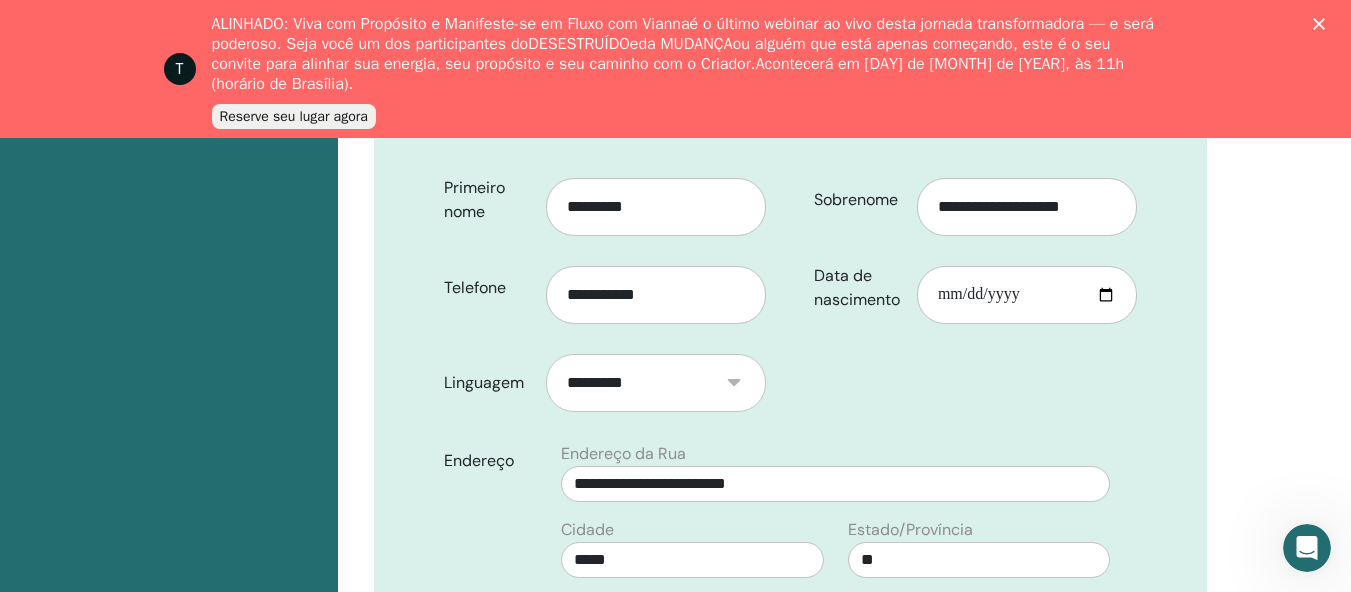 click on "**********" at bounding box center (790, 598) 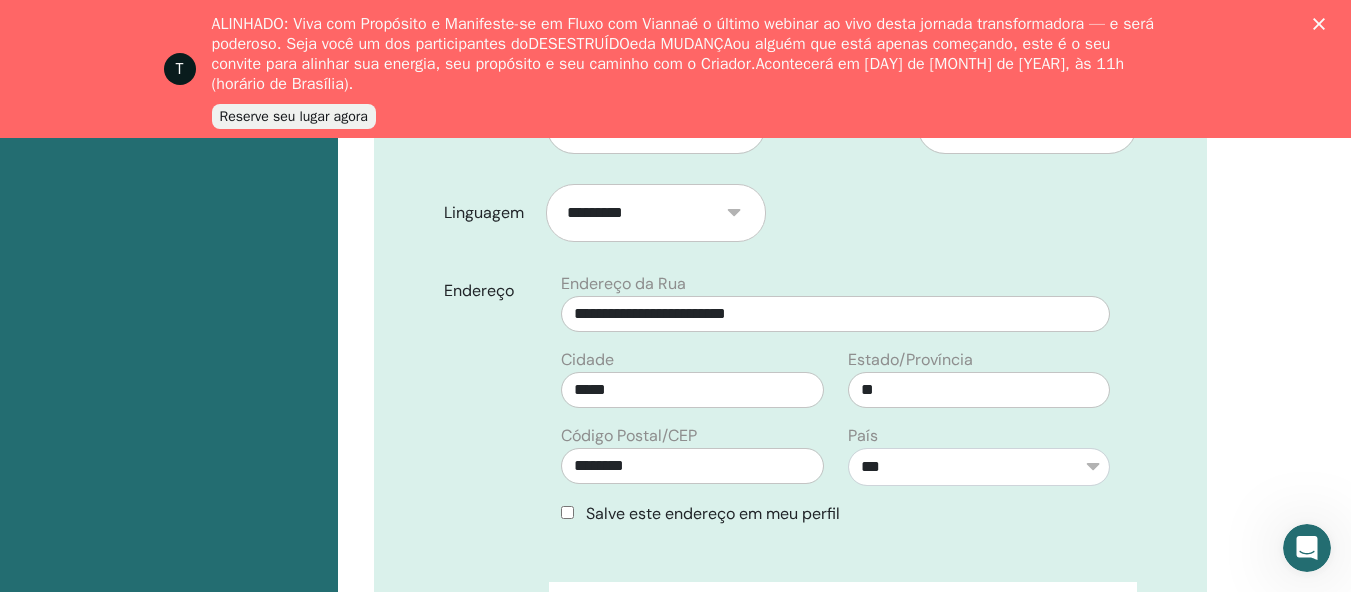 scroll, scrollTop: 726, scrollLeft: 0, axis: vertical 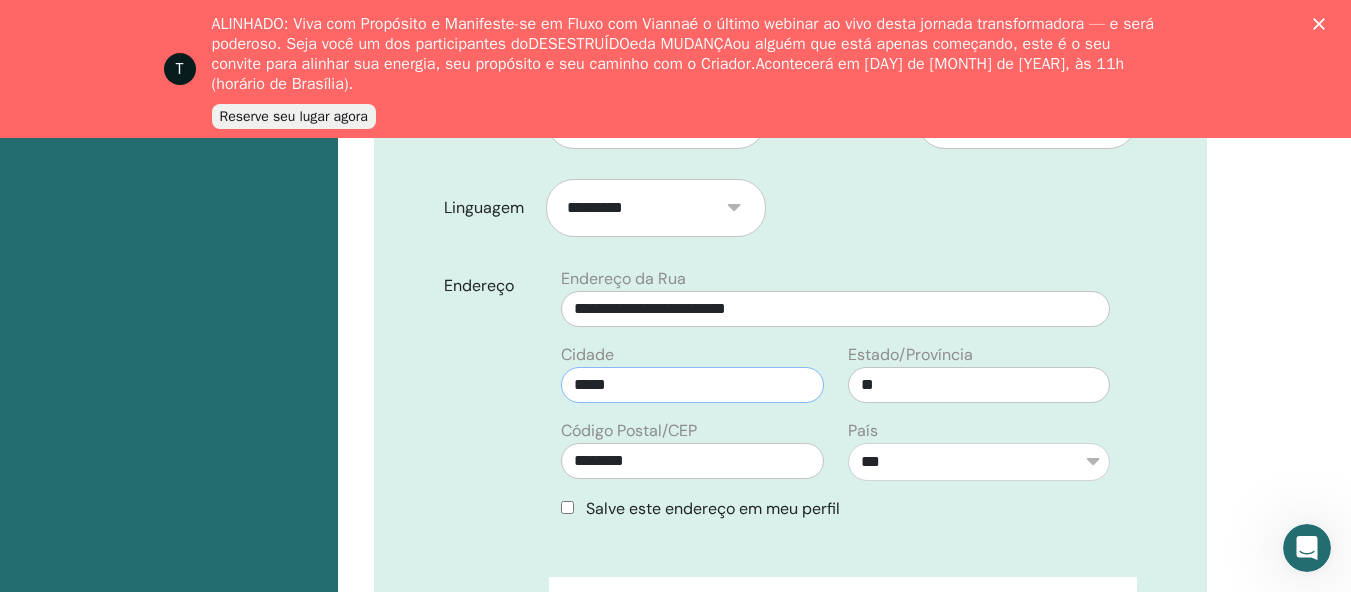 drag, startPoint x: 641, startPoint y: 400, endPoint x: 558, endPoint y: 376, distance: 86.40023 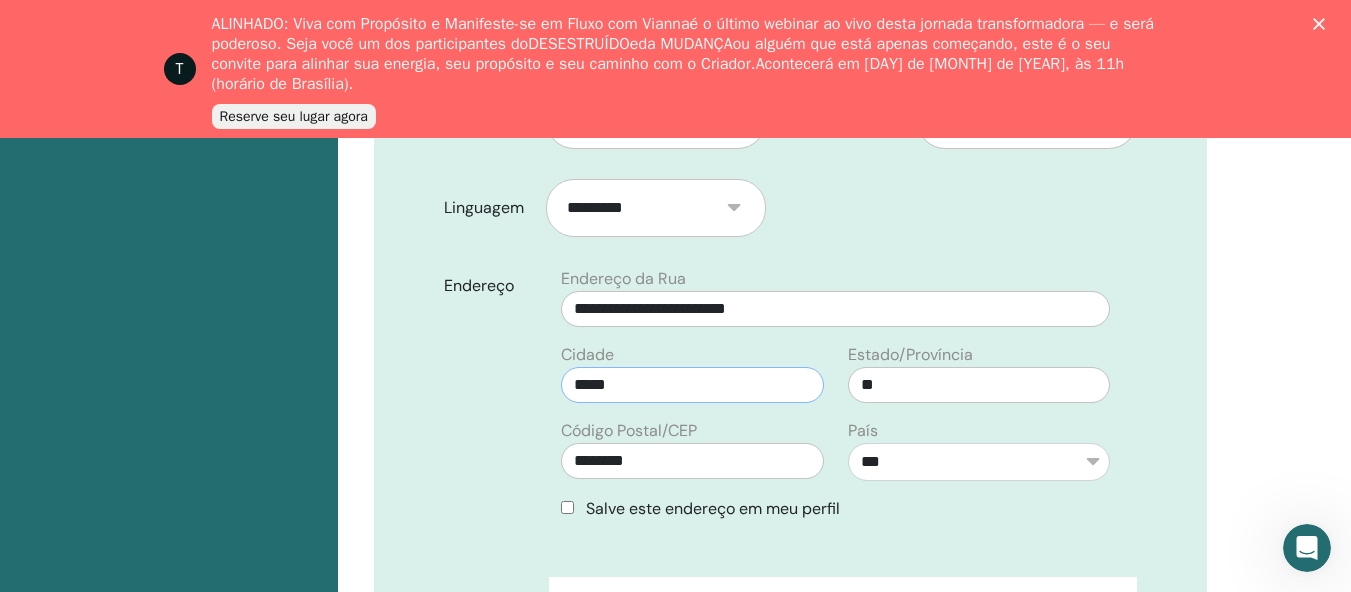 click on "Cidade
*****" at bounding box center [692, 373] 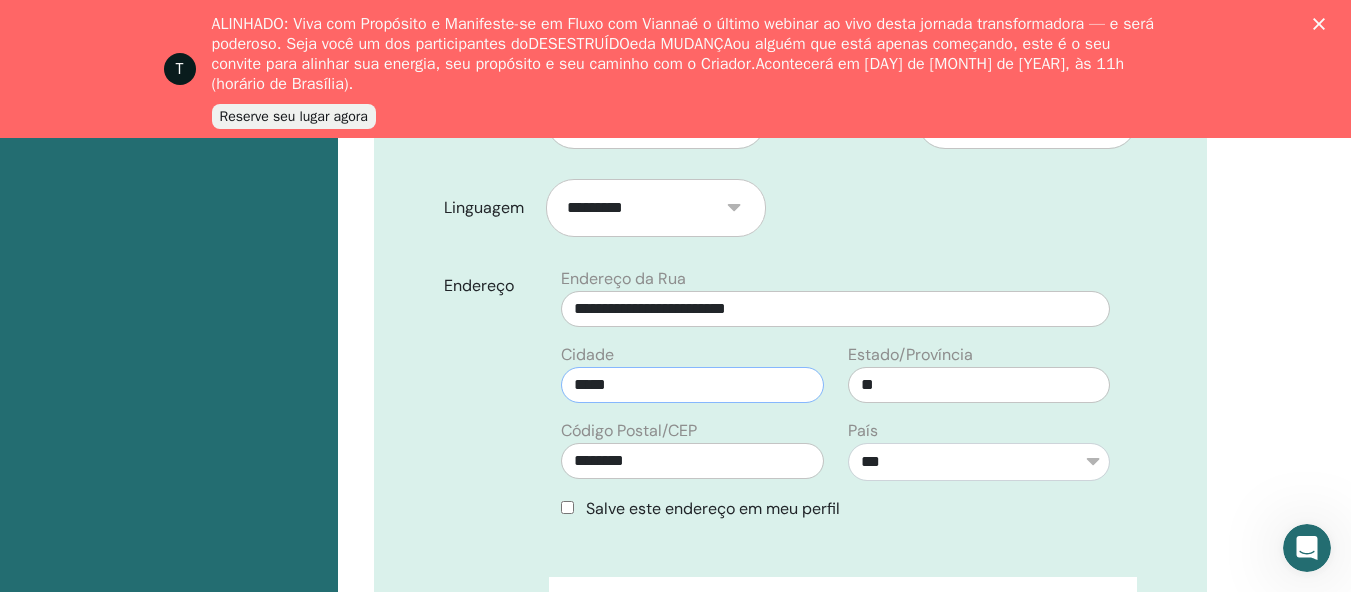 type on "********" 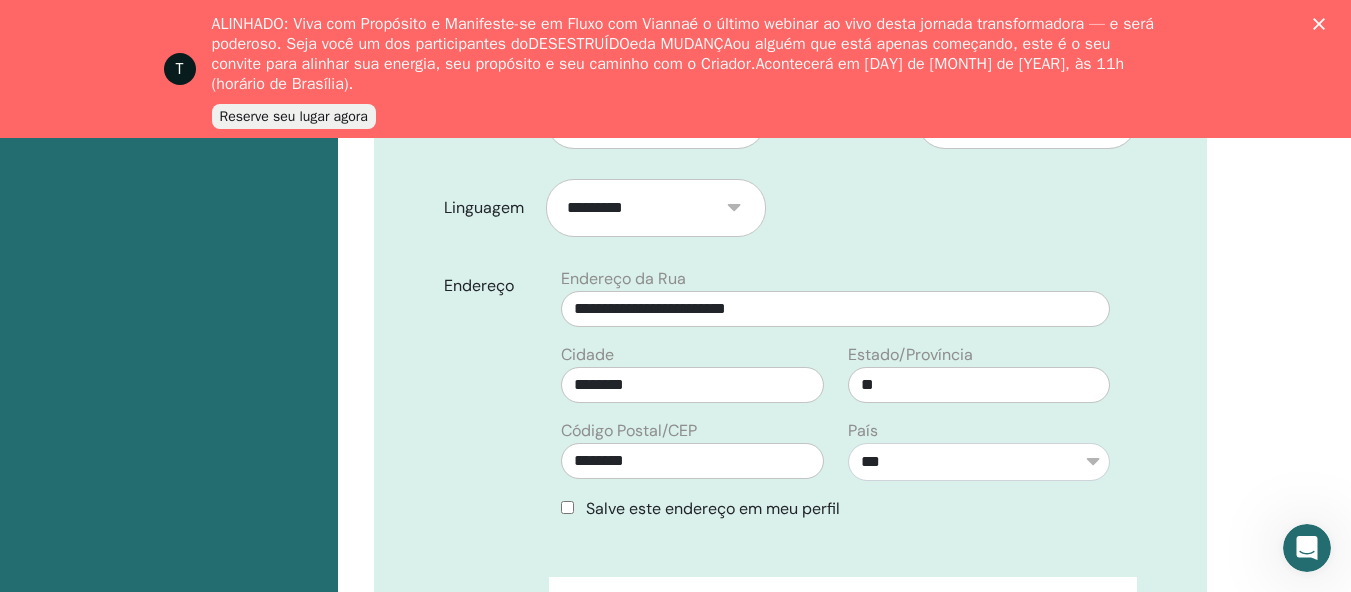 click 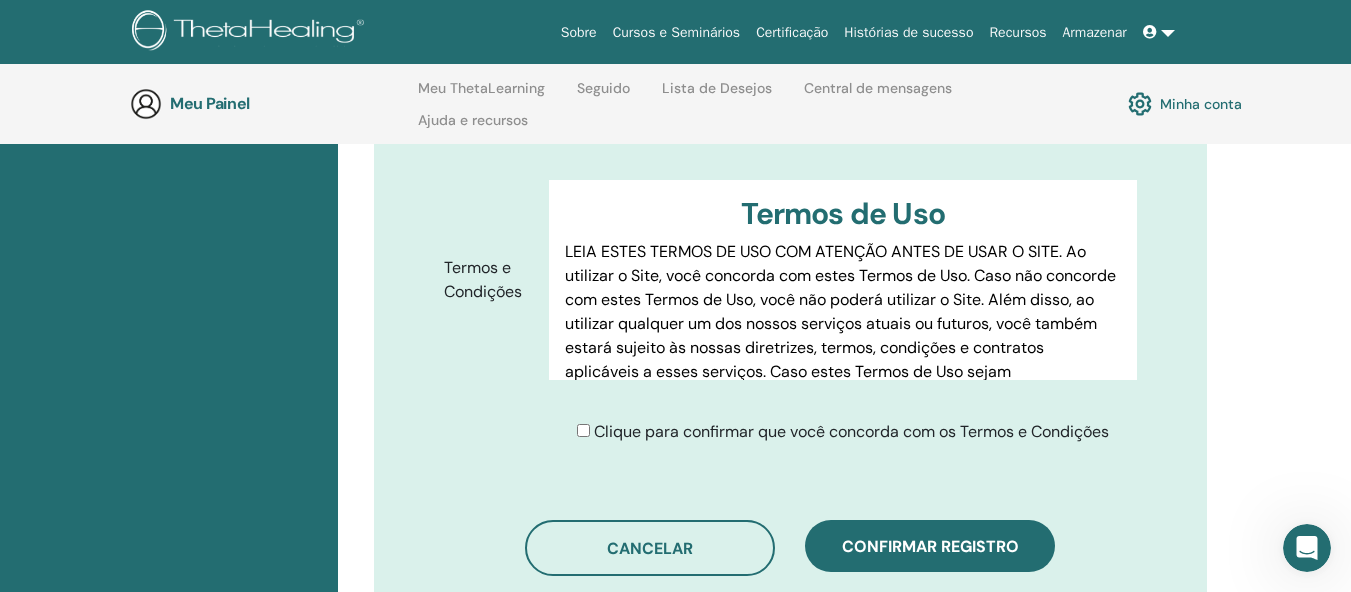 scroll, scrollTop: 1009, scrollLeft: 0, axis: vertical 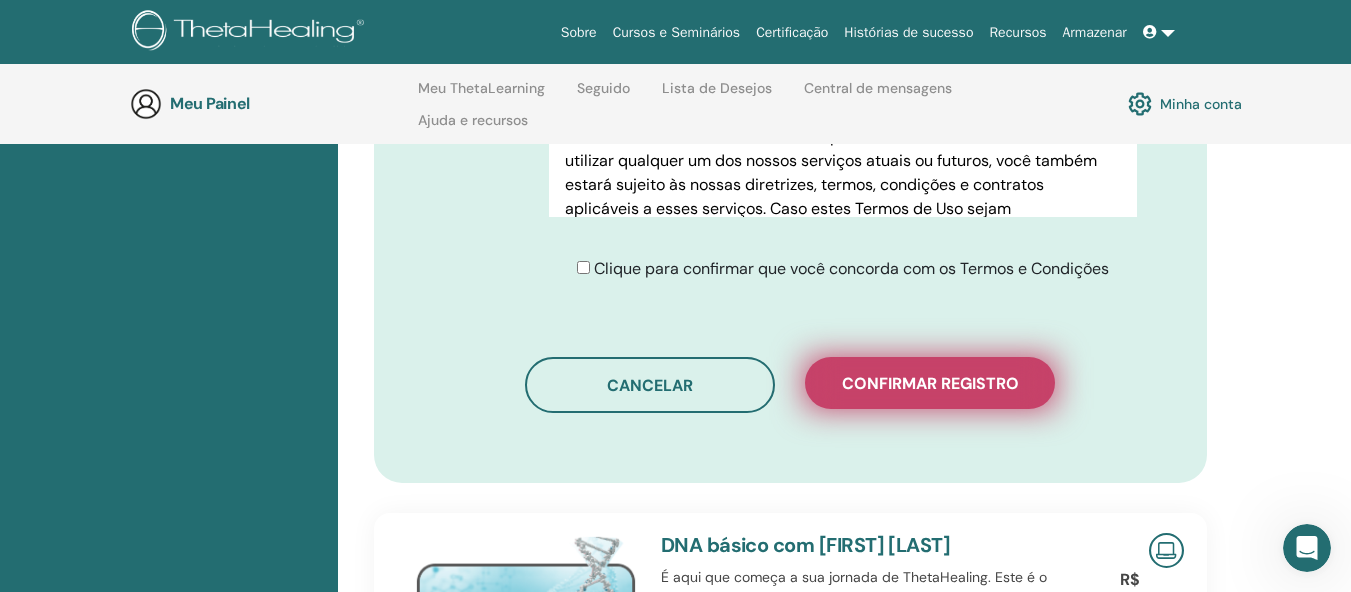 click on "Confirmar registro" at bounding box center [930, 383] 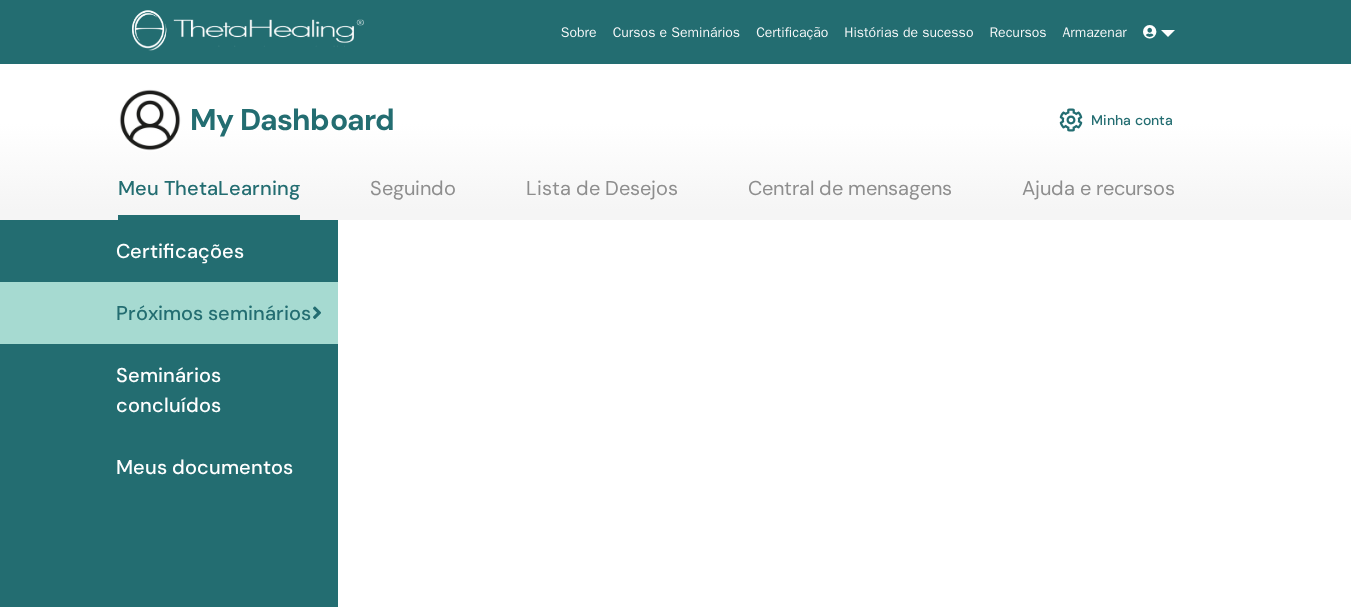 scroll, scrollTop: 0, scrollLeft: 0, axis: both 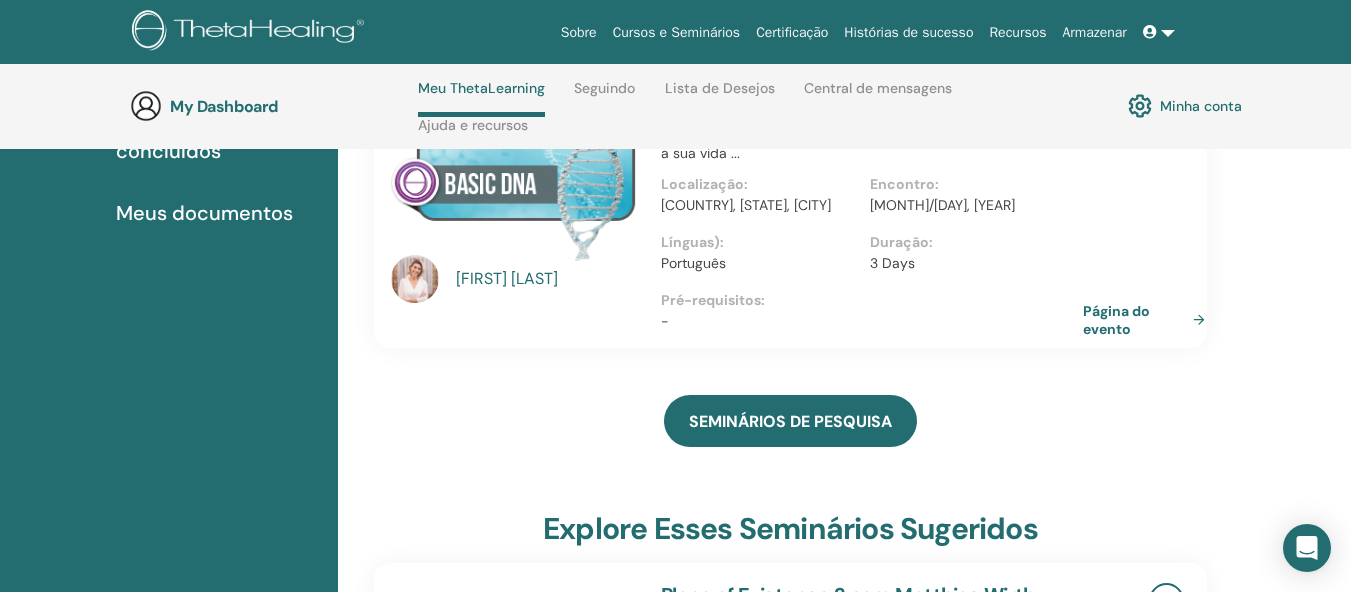 click on "Página do evento" at bounding box center (1148, 320) 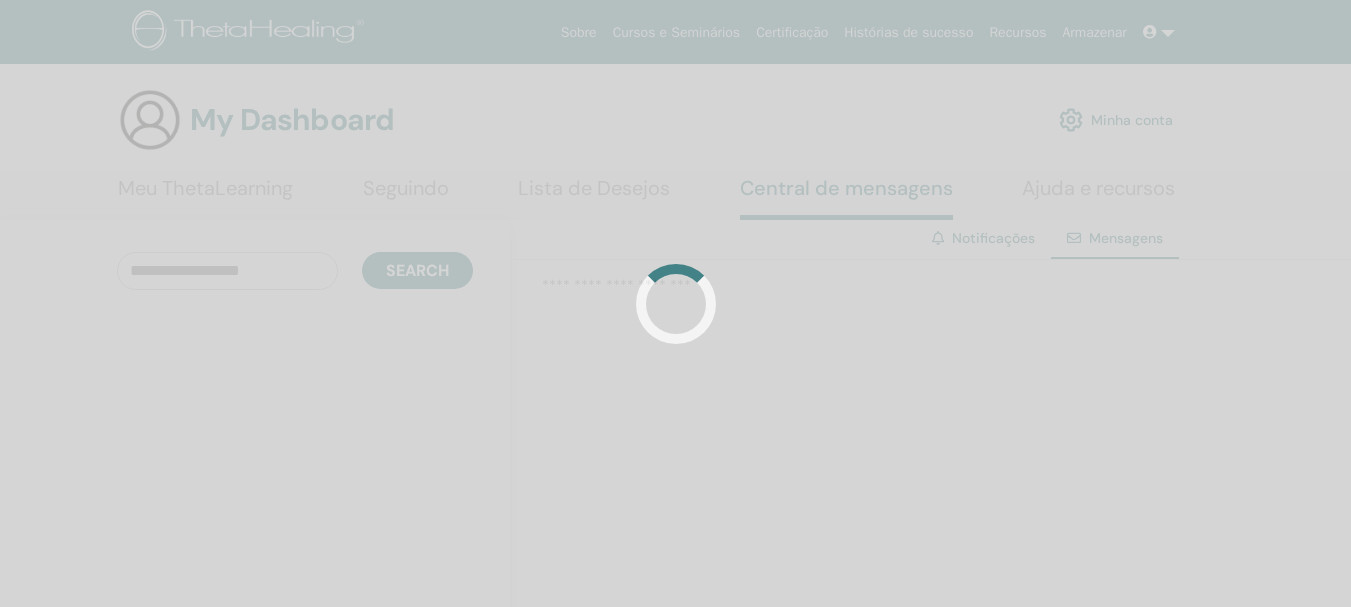 scroll, scrollTop: 0, scrollLeft: 0, axis: both 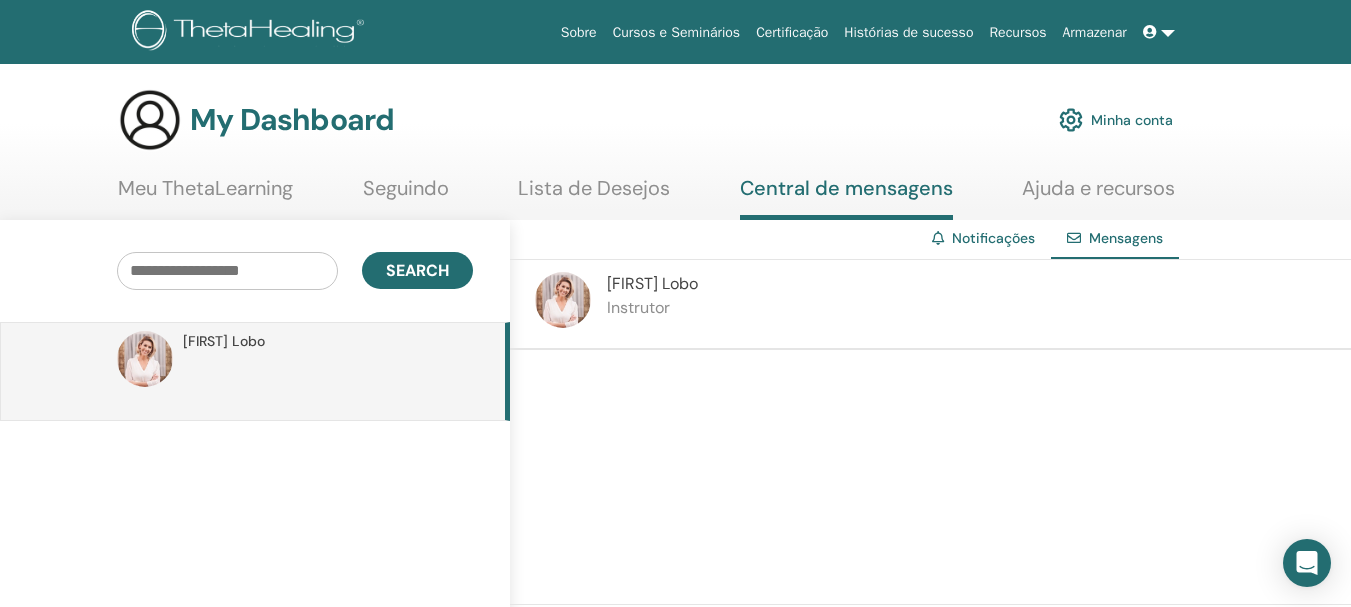 click on "Meu ThetaLearning" at bounding box center (205, 195) 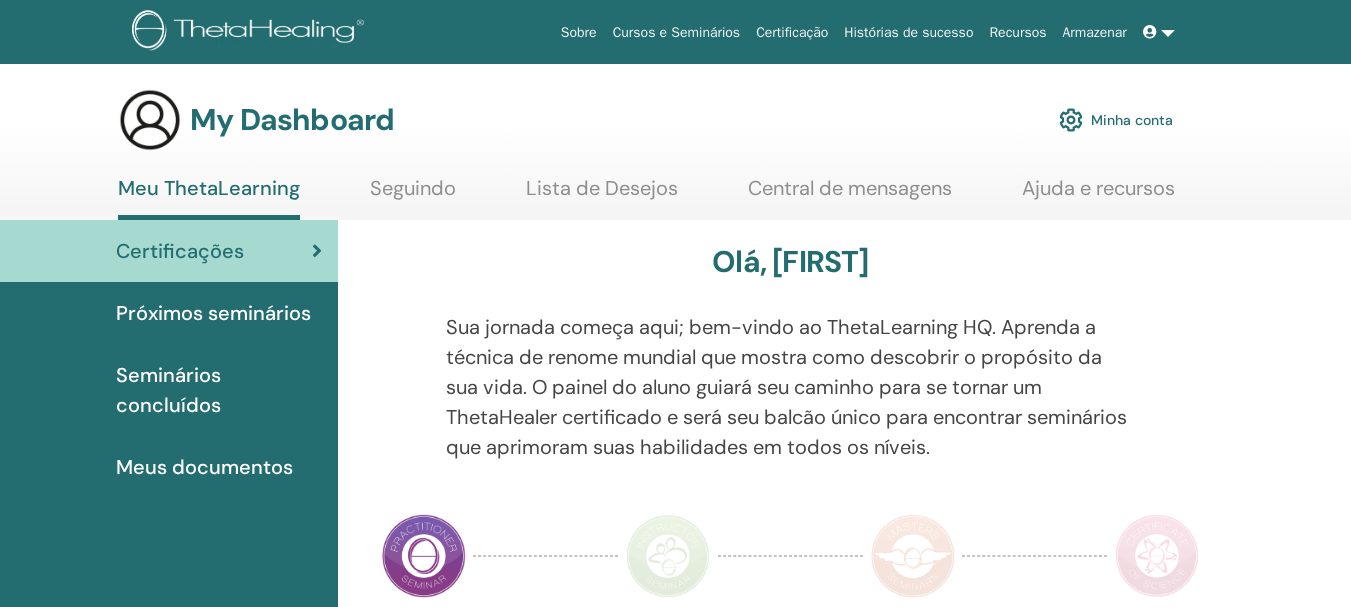 scroll, scrollTop: 0, scrollLeft: 0, axis: both 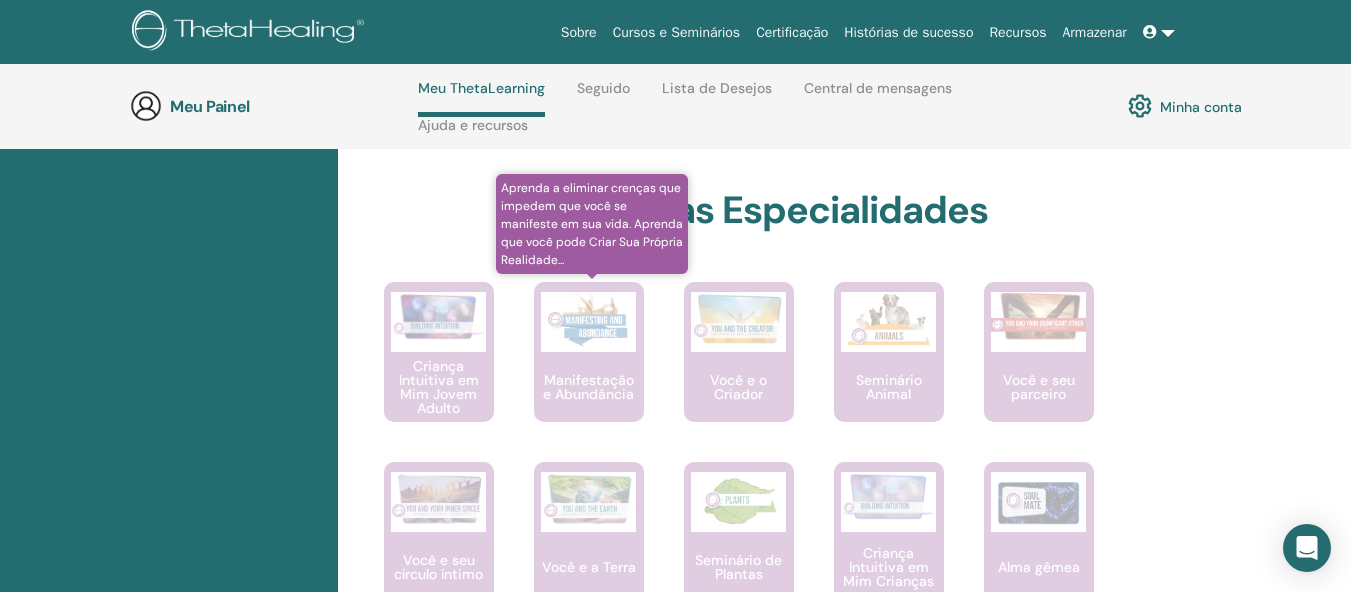 click on "Manifestação e Abundância" at bounding box center (588, 387) 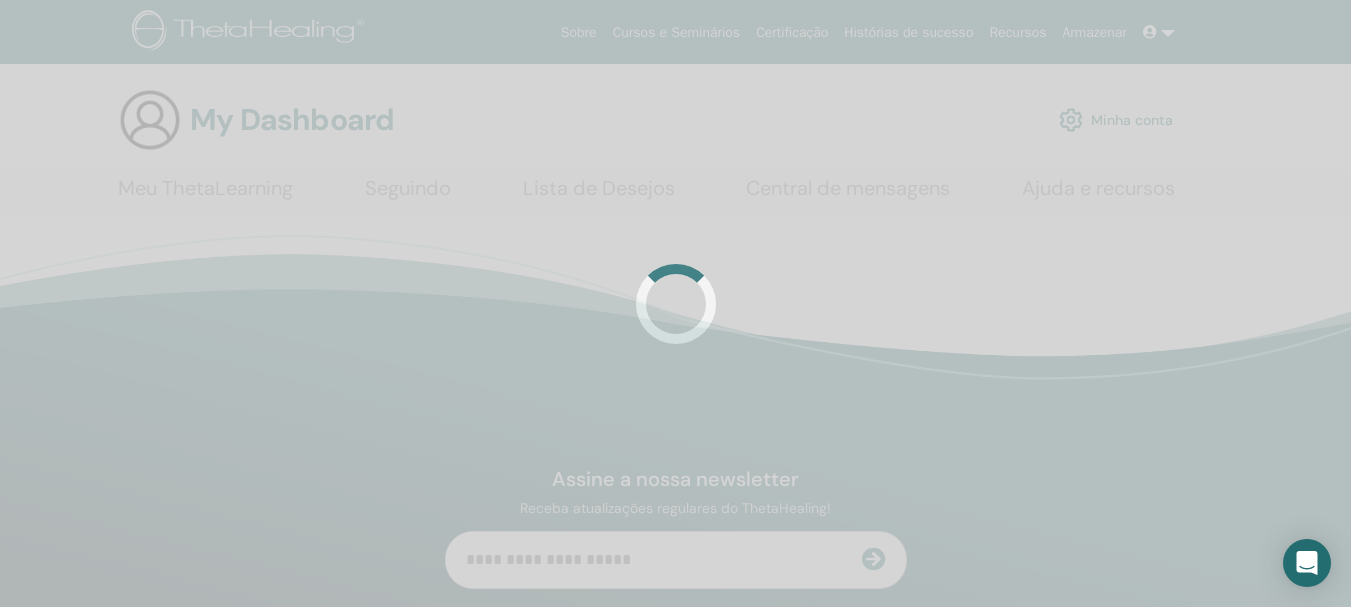 scroll, scrollTop: 0, scrollLeft: 0, axis: both 